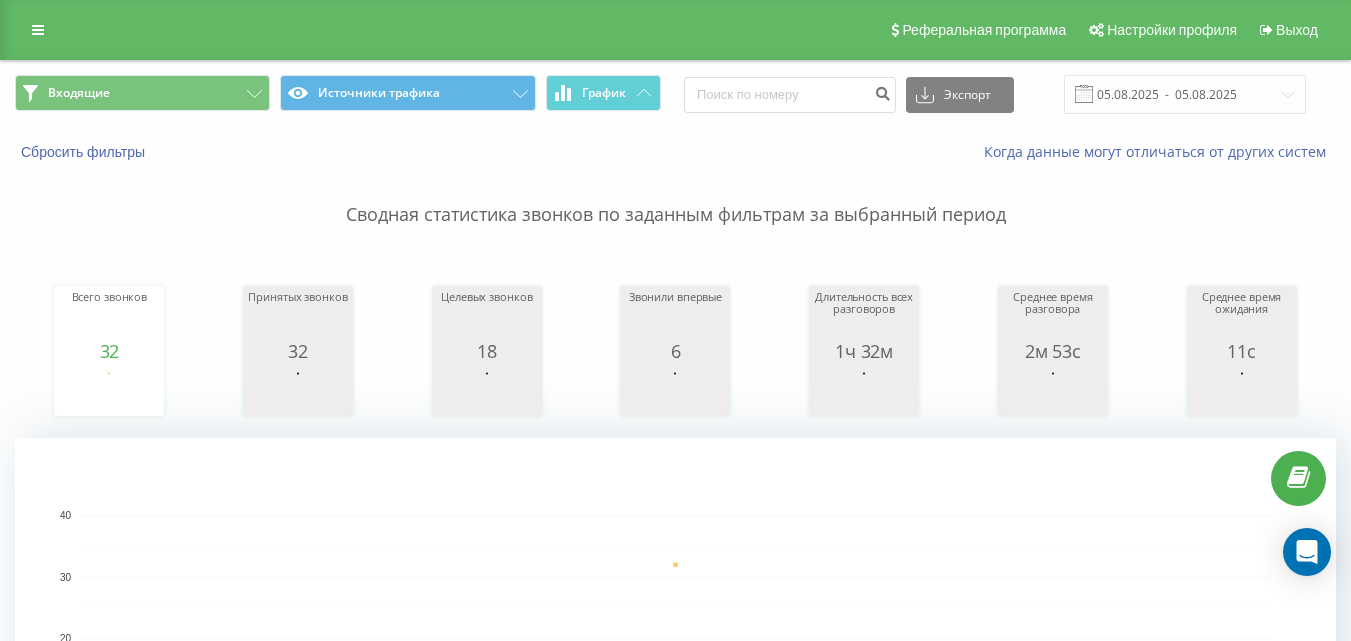 click on "Входящие" at bounding box center [142, 93] 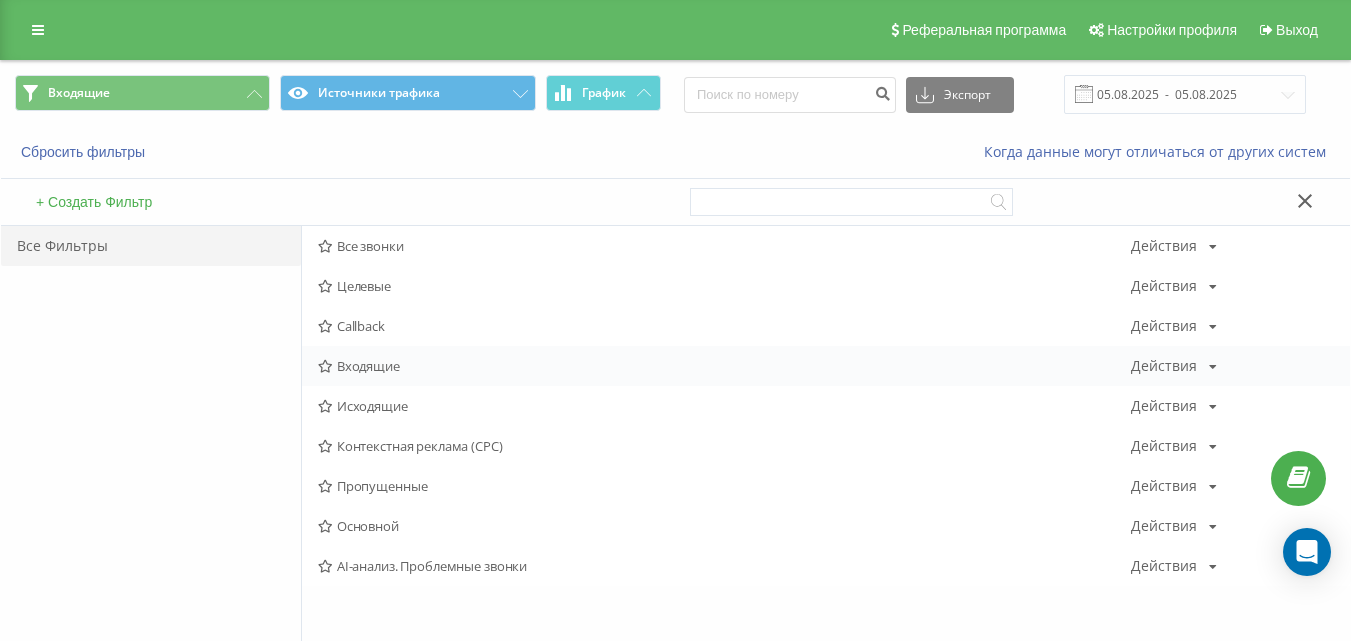 click on "Входящие" at bounding box center [724, 366] 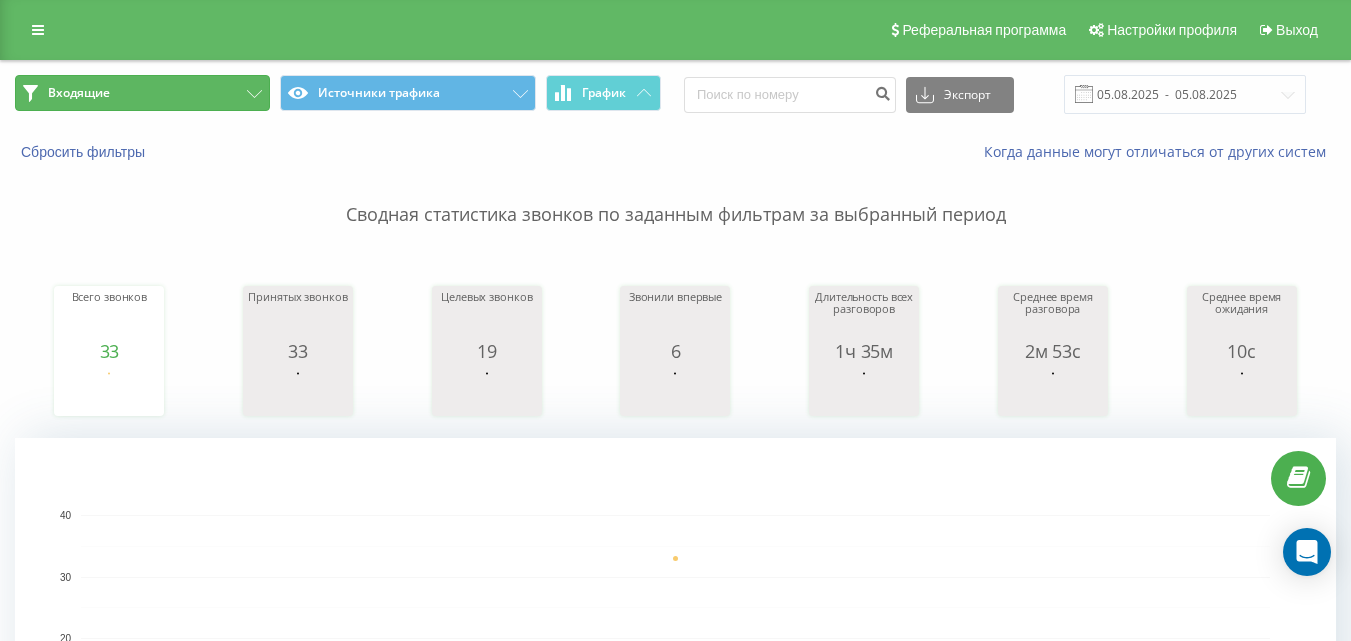 click on "Входящие" at bounding box center (142, 93) 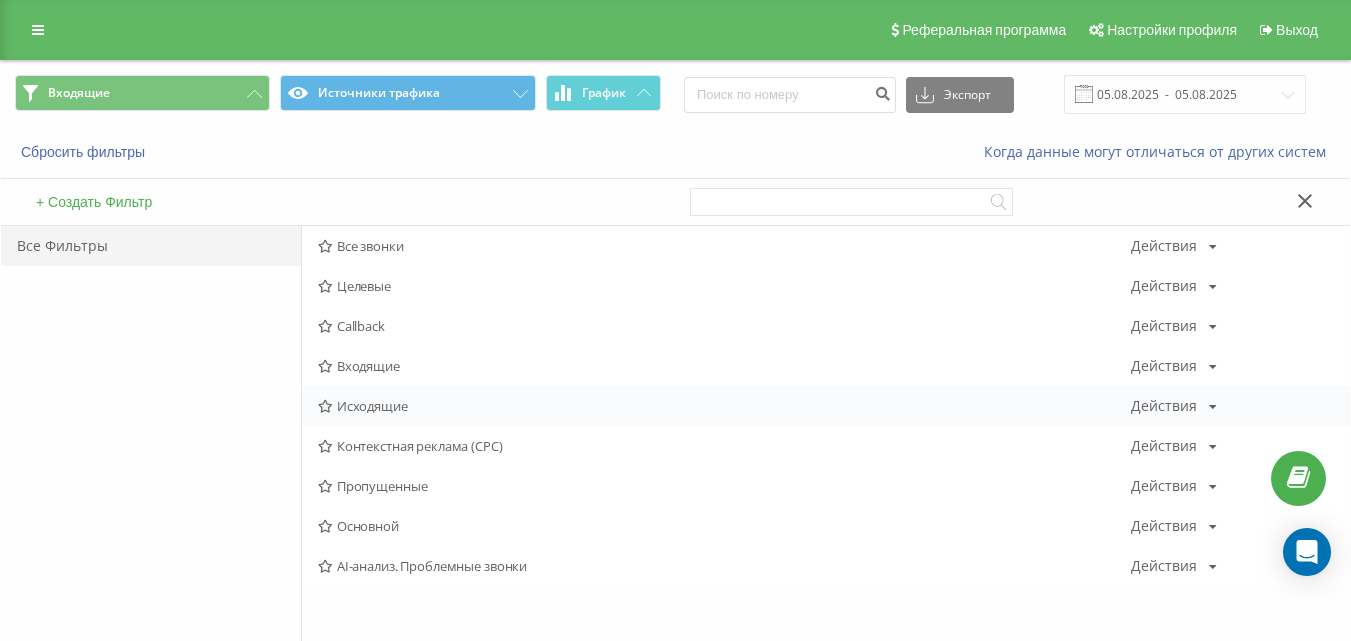 click on "Исходящие Действия Редактировать Копировать Удалить По умолчанию Поделиться" at bounding box center (826, 406) 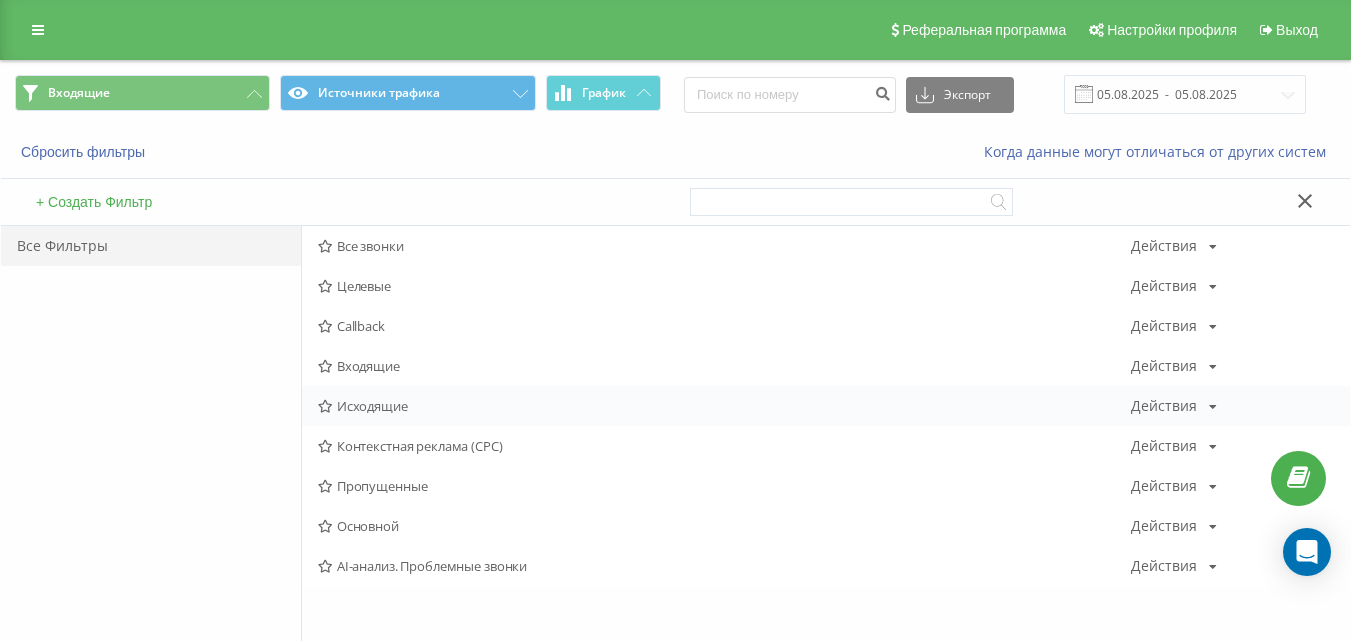 click on "Исходящие Действия Редактировать Копировать Удалить По умолчанию Поделиться" at bounding box center (826, 406) 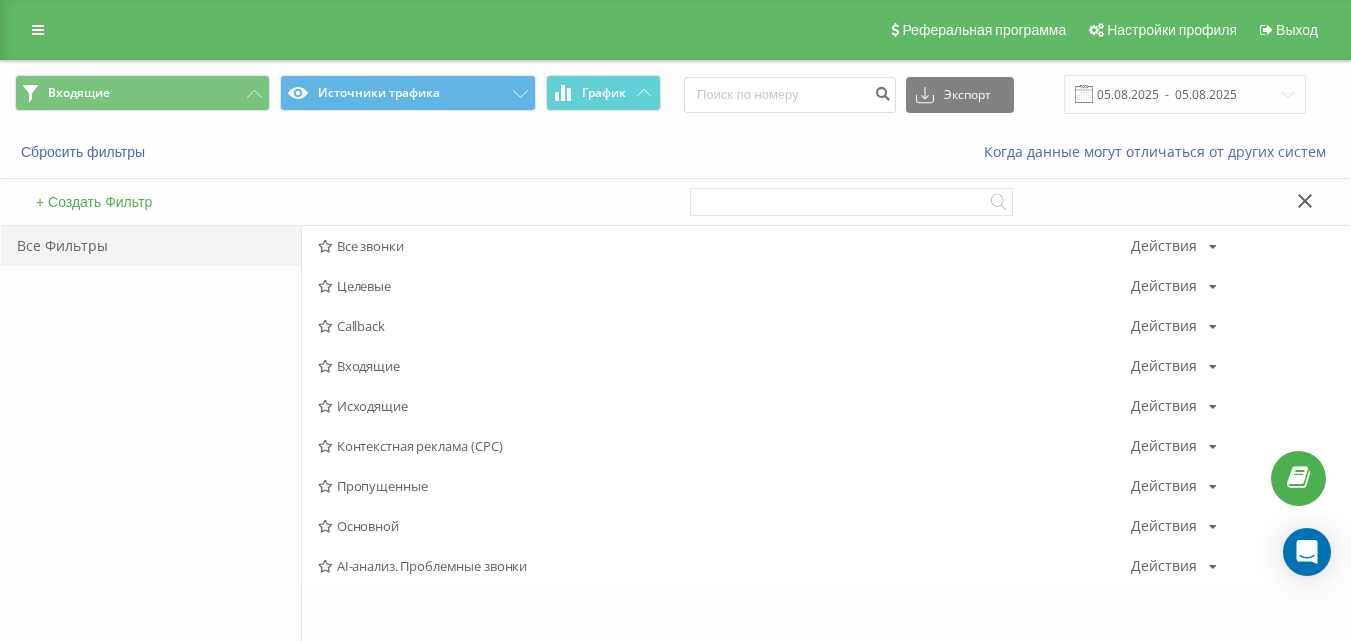 click on "Исходящие" at bounding box center (724, 406) 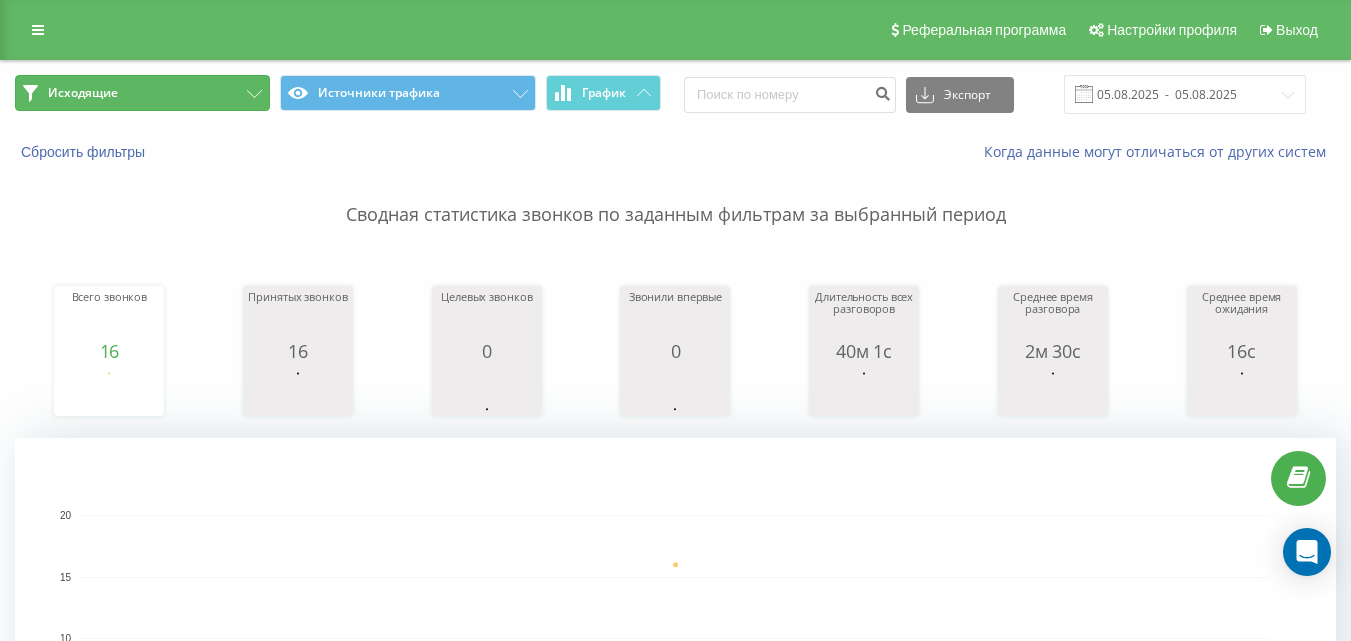 click on "Исходящие" at bounding box center (142, 93) 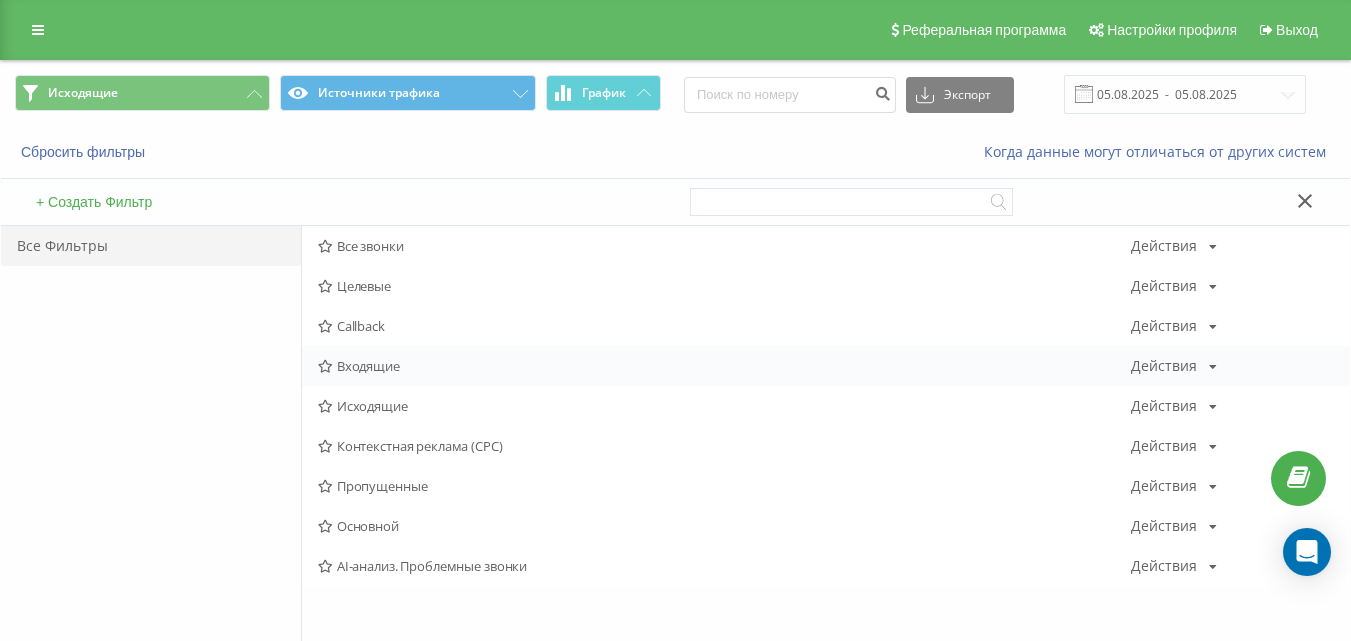 click on "Входящие" at bounding box center (724, 366) 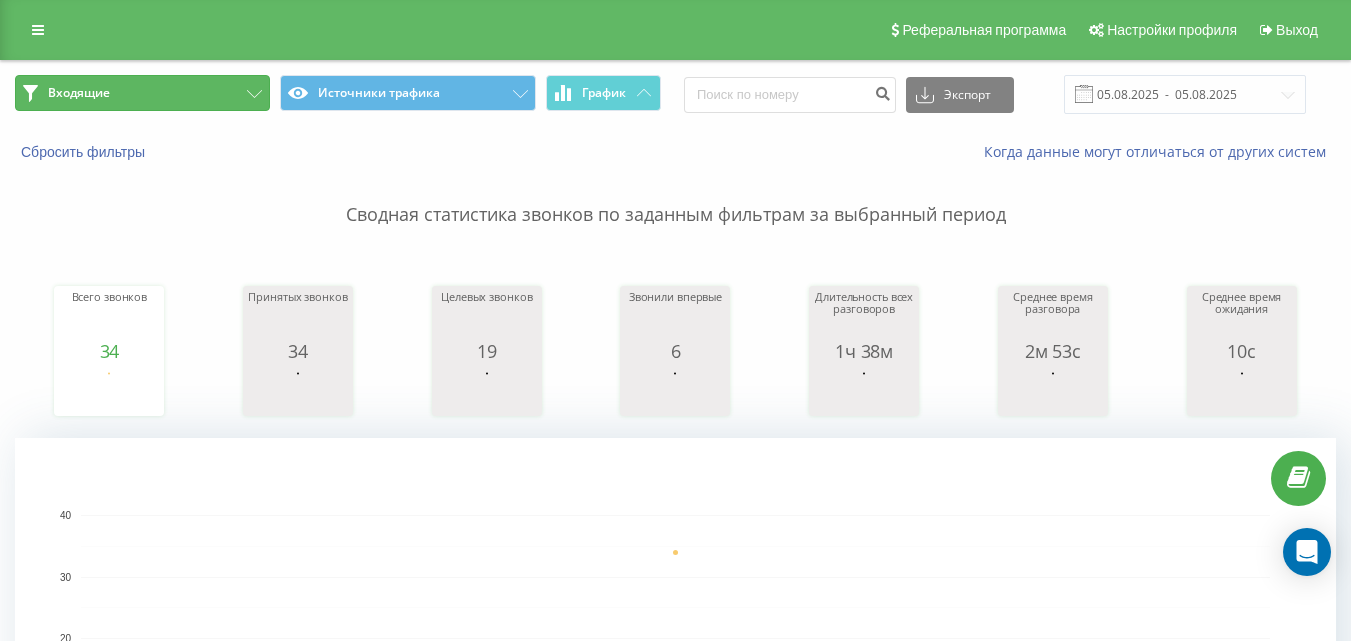 drag, startPoint x: 226, startPoint y: 92, endPoint x: 247, endPoint y: 138, distance: 50.566788 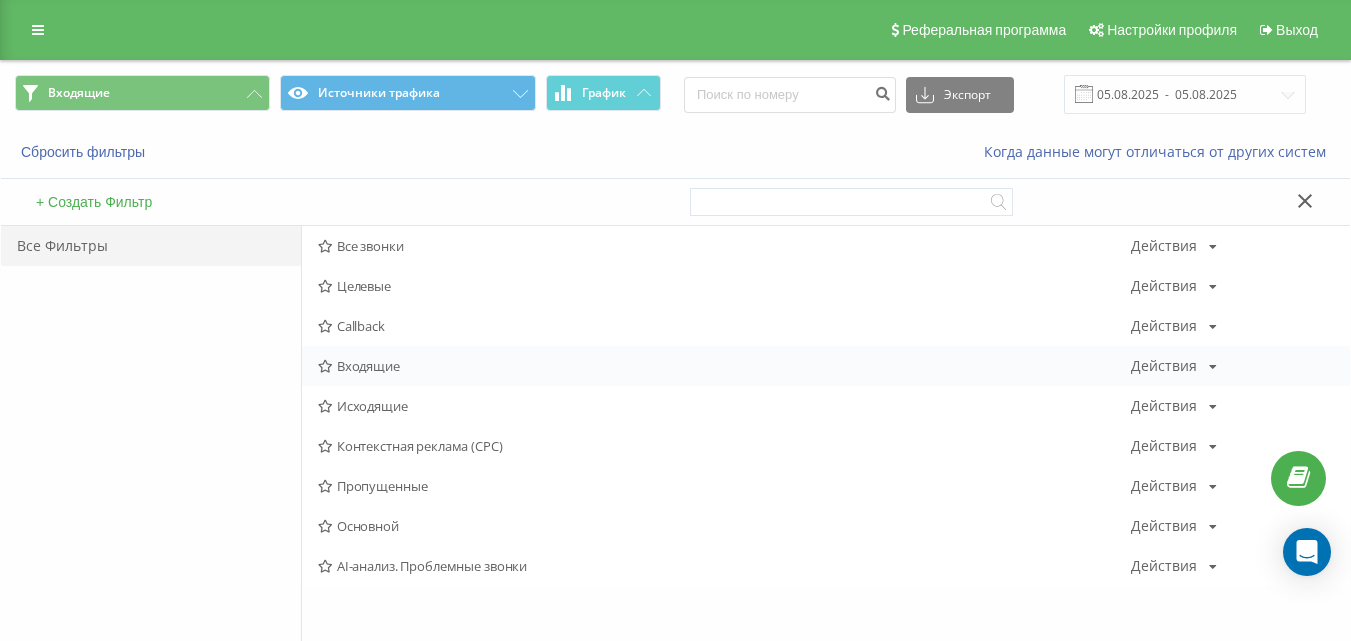 click on "Входящие" at bounding box center [724, 366] 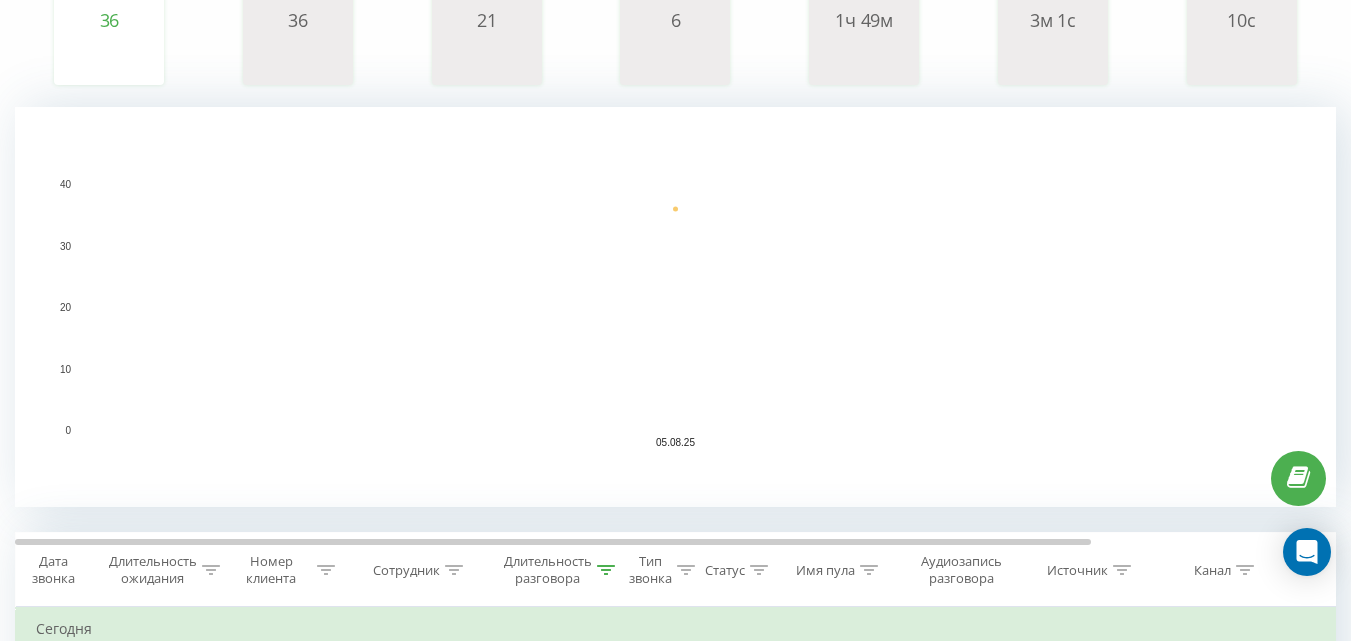 scroll, scrollTop: 0, scrollLeft: 0, axis: both 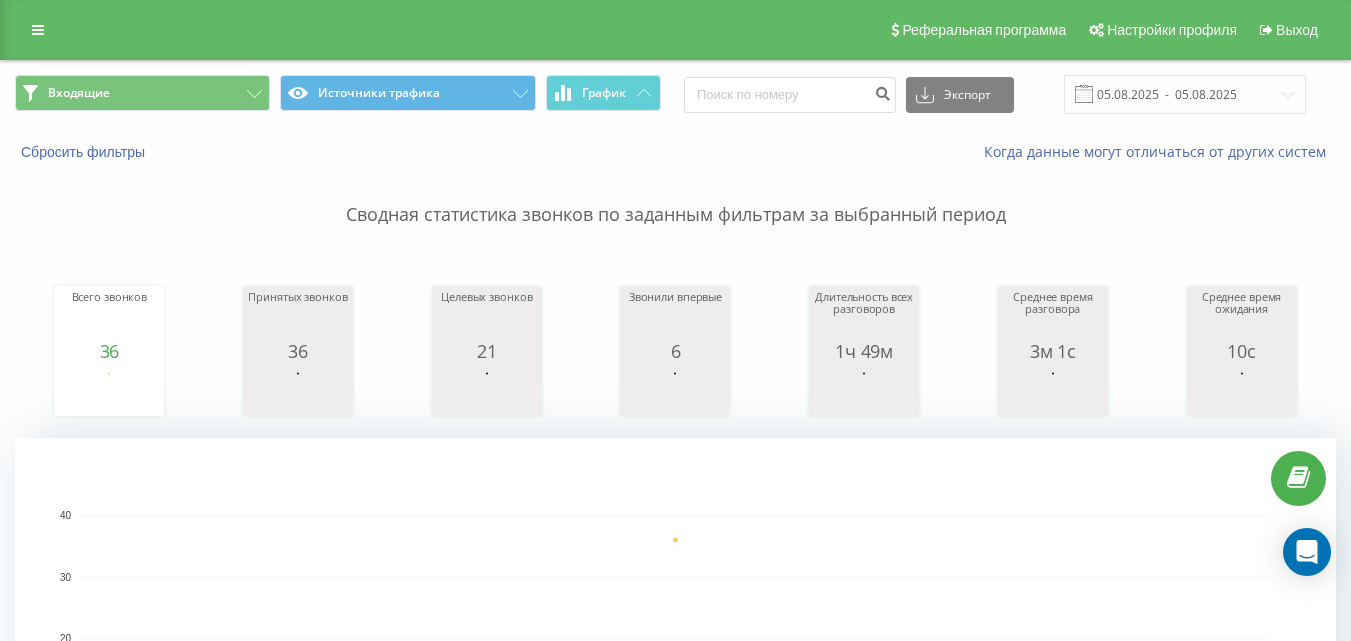 click on "Входящие Источники трафика График Экспорт .csv .xls .xlsx 05.08.2025  -  05.08.2025" at bounding box center (675, 94) 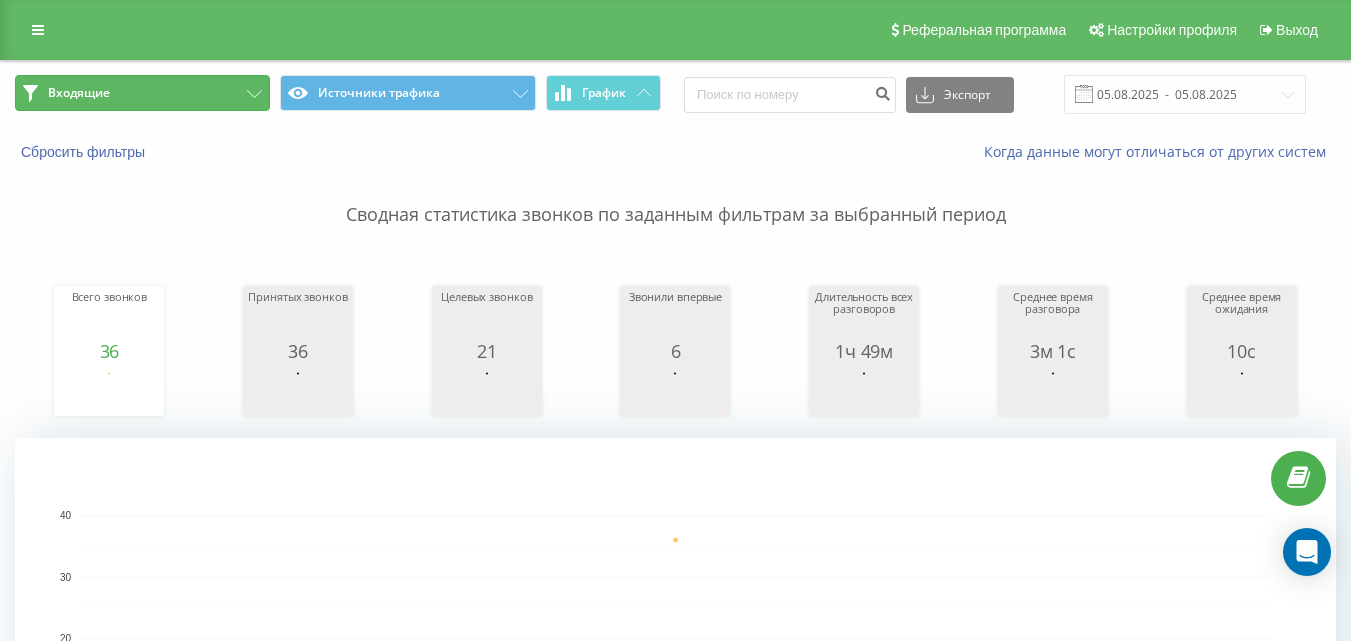 click on "Входящие" at bounding box center [142, 93] 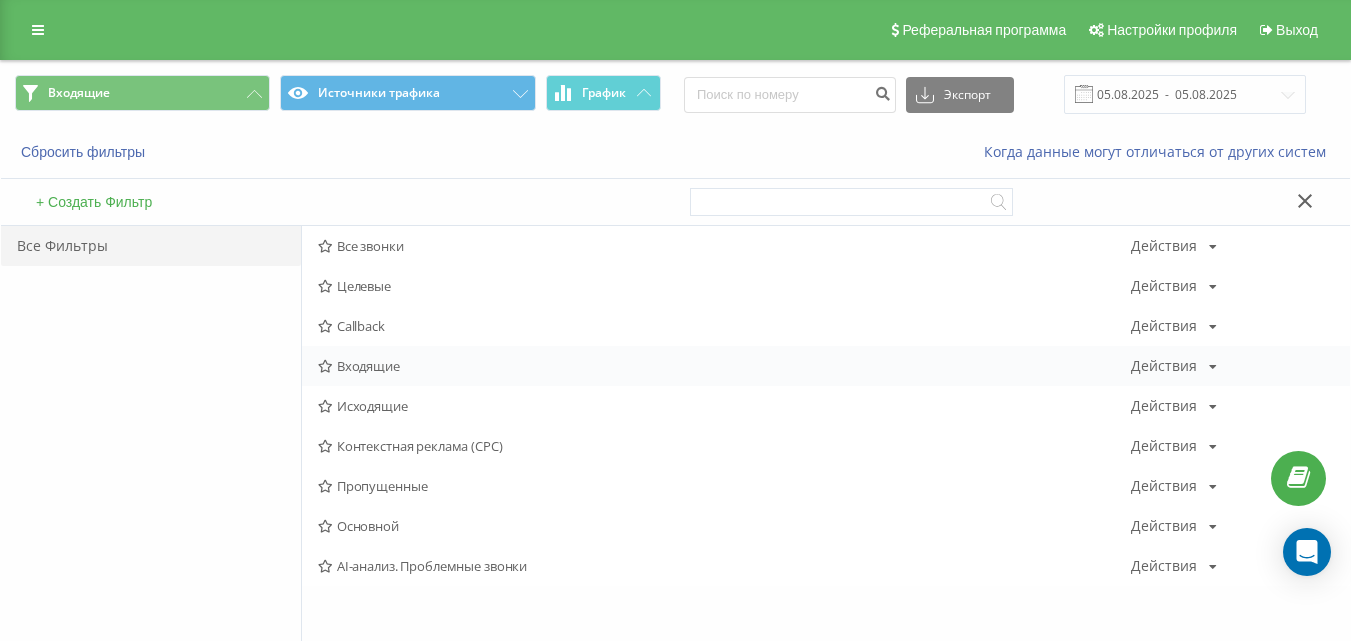 click on "Входящие" at bounding box center (724, 366) 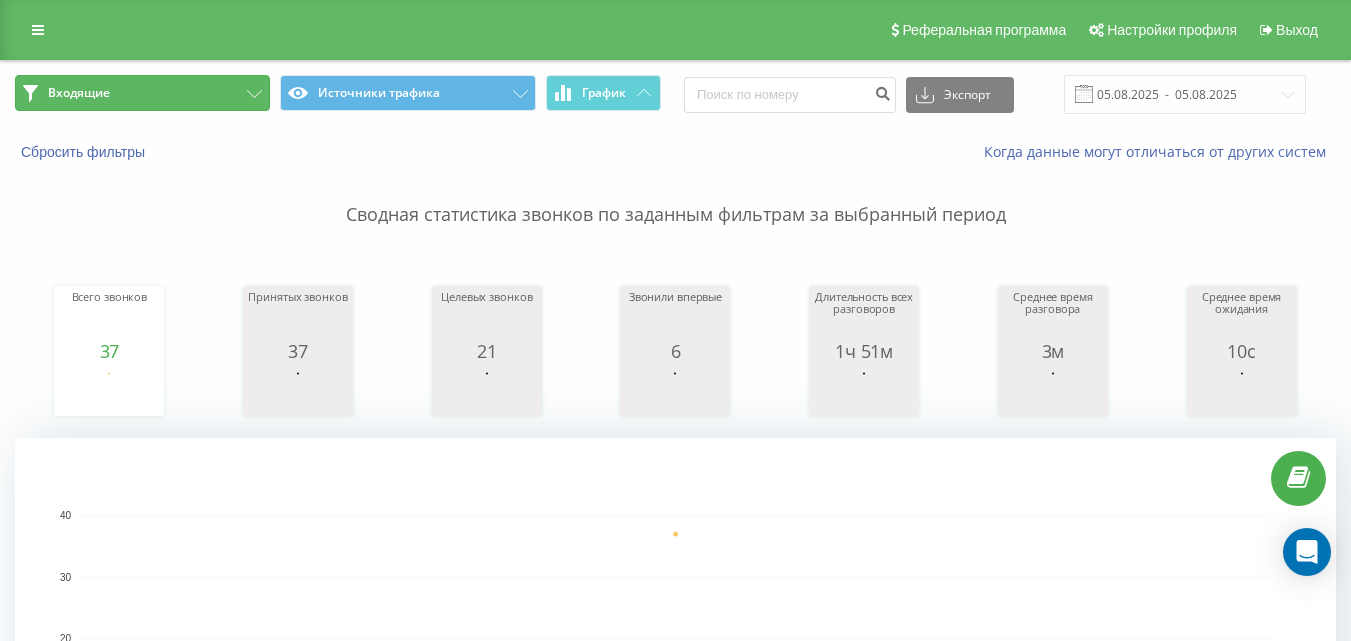 click on "Входящие" at bounding box center (142, 93) 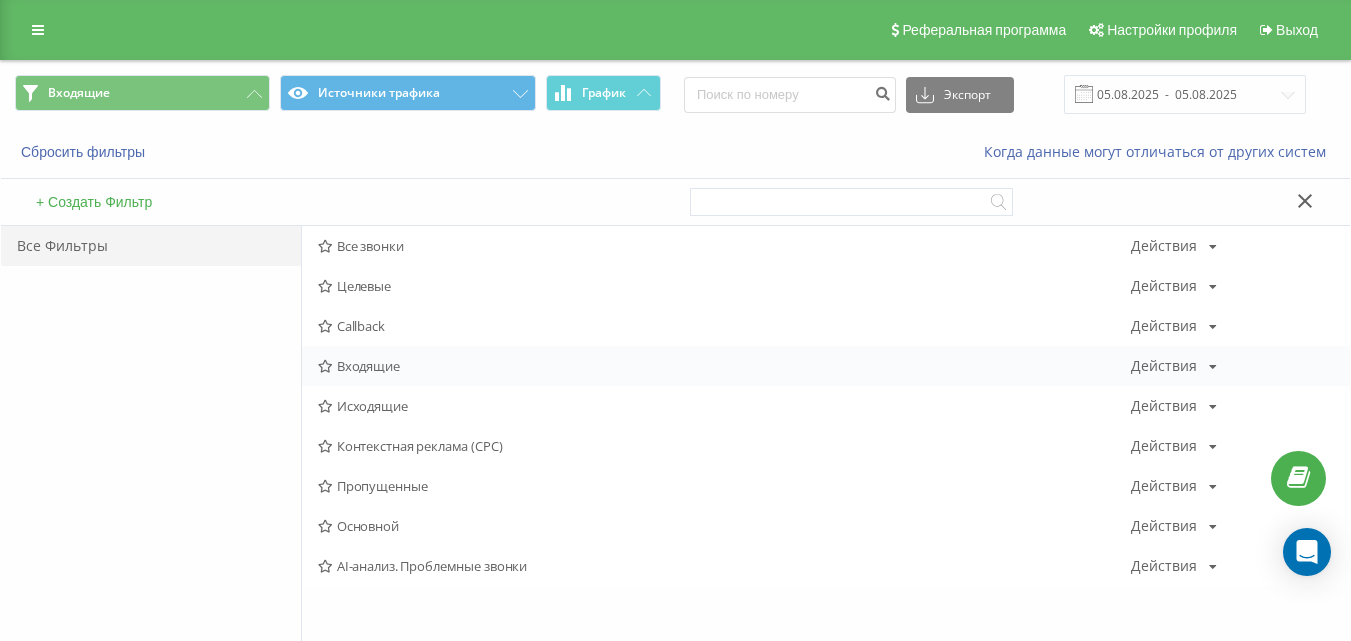 click on "Входящие" at bounding box center [724, 366] 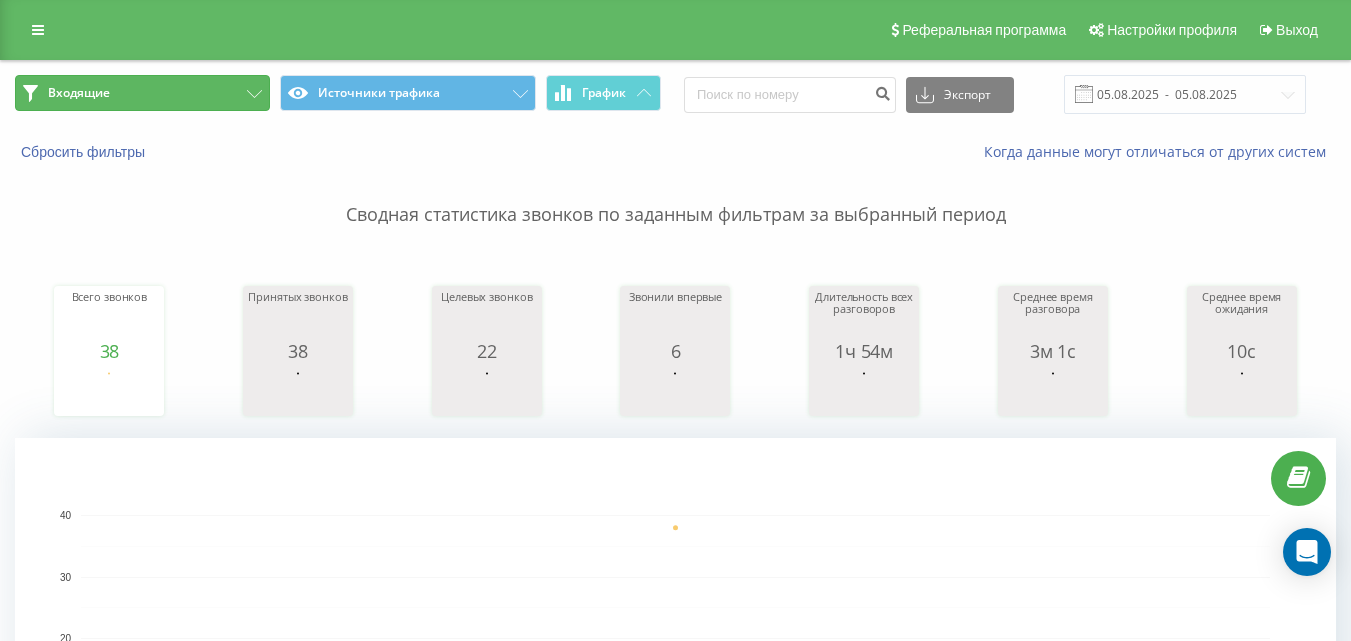 click on "Входящие" at bounding box center (142, 93) 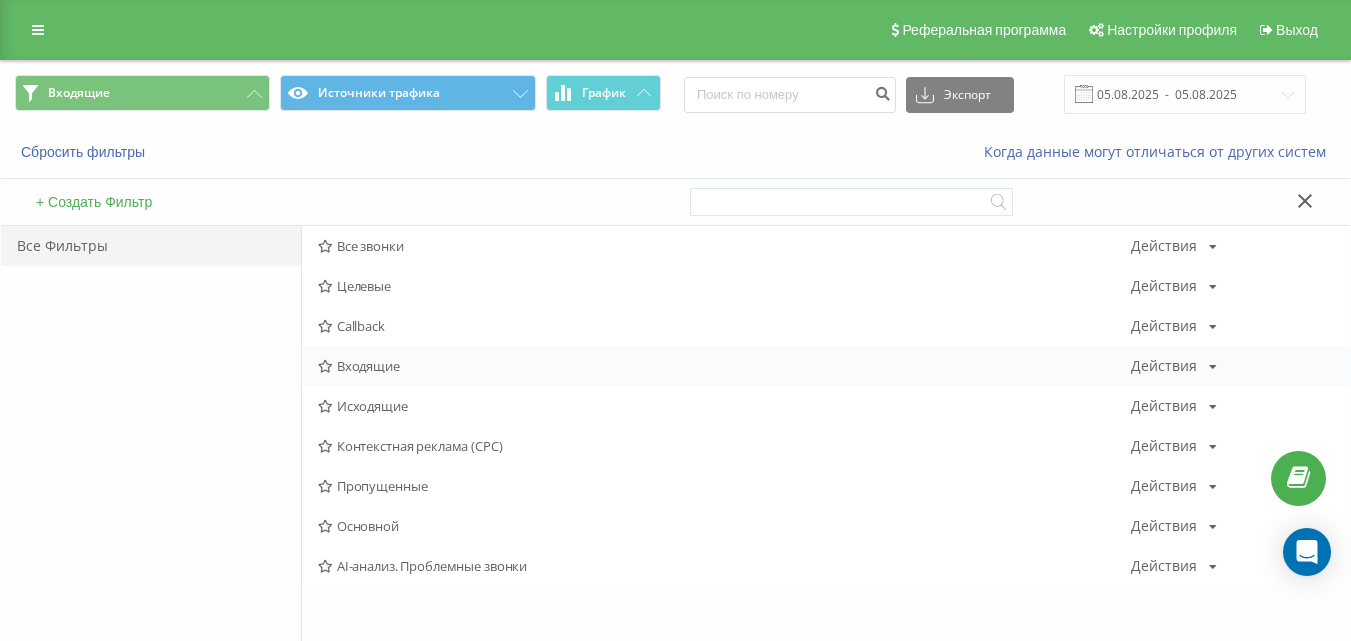 click on "Входящие" at bounding box center (724, 366) 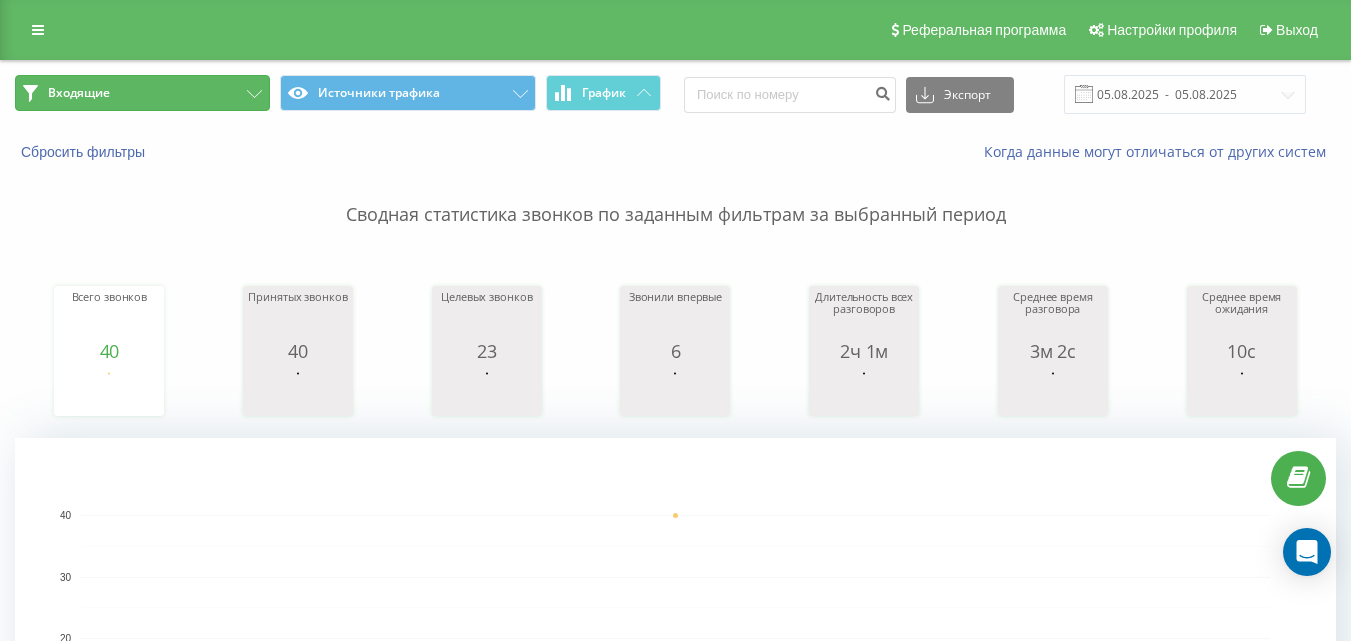 click on "Входящие" at bounding box center [142, 93] 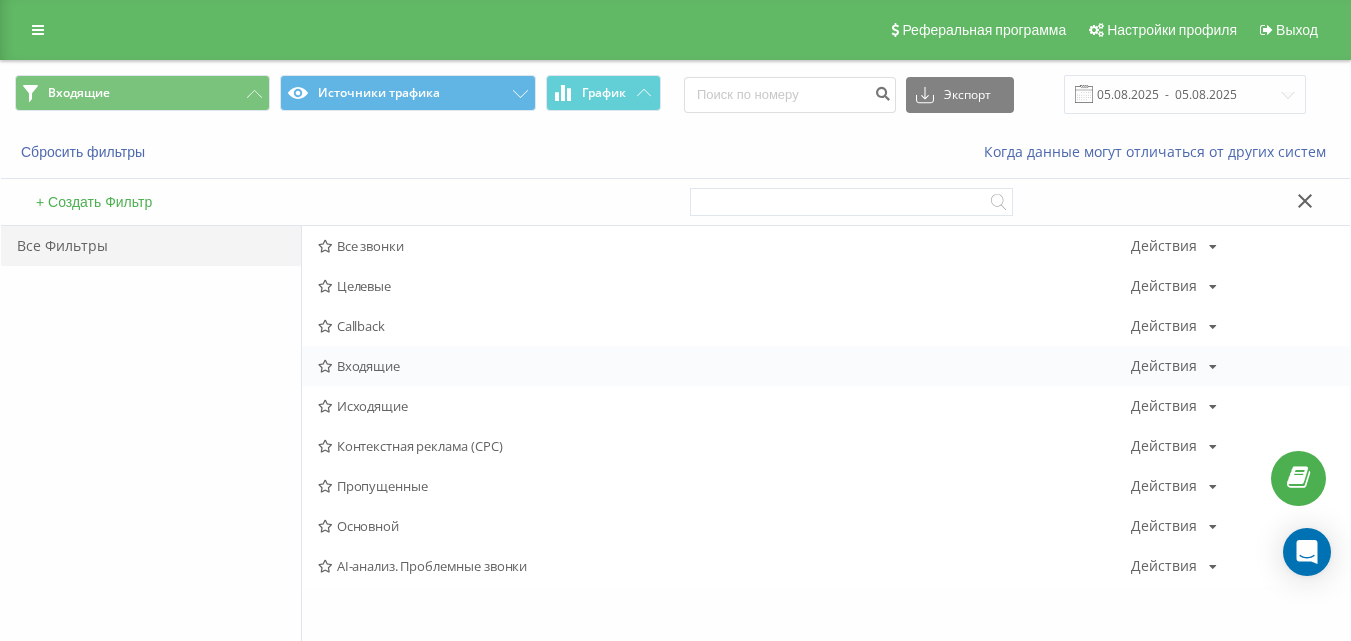click on "Входящие" at bounding box center (724, 366) 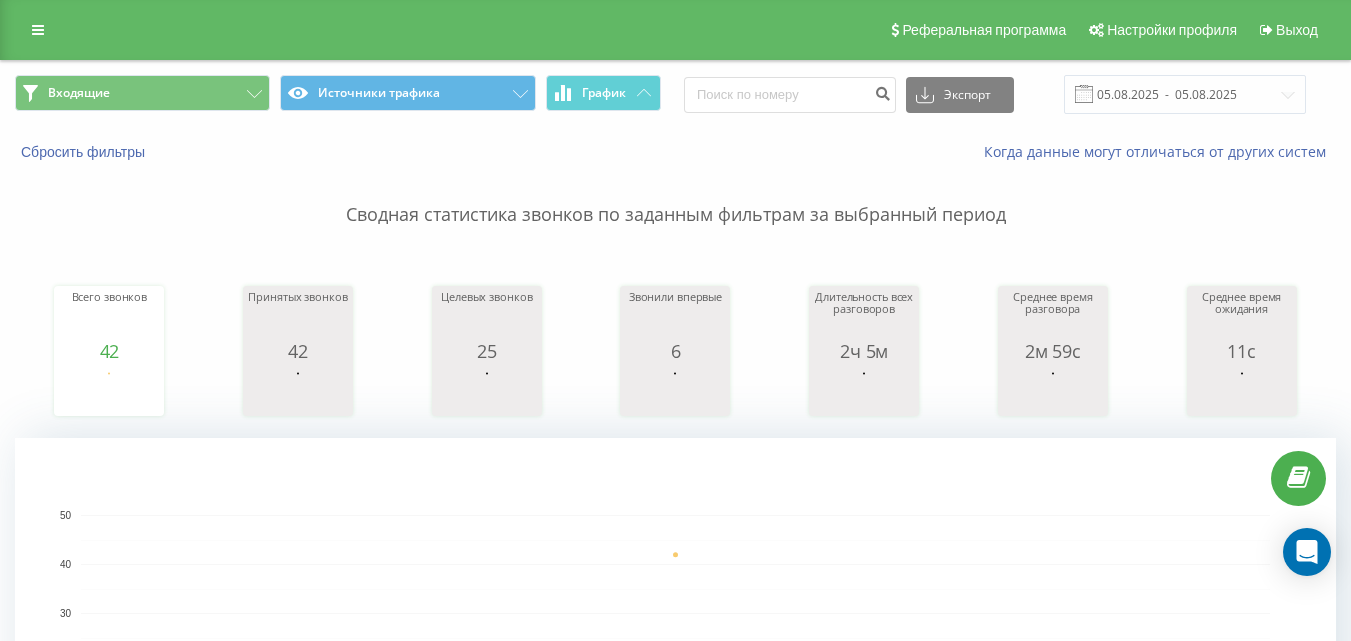 click on "Входящие Источники трафика График Экспорт .csv .xls .xlsx 05.08.2025  -  05.08.2025" at bounding box center [675, 94] 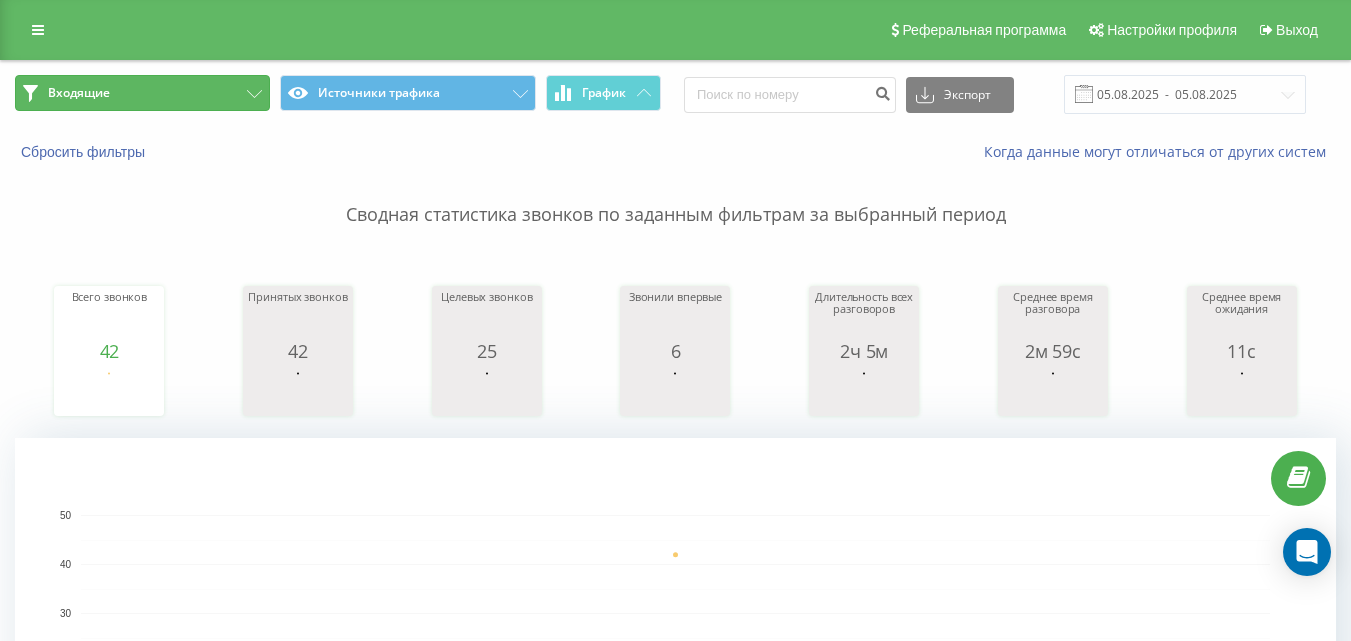 click on "Входящие" at bounding box center (142, 93) 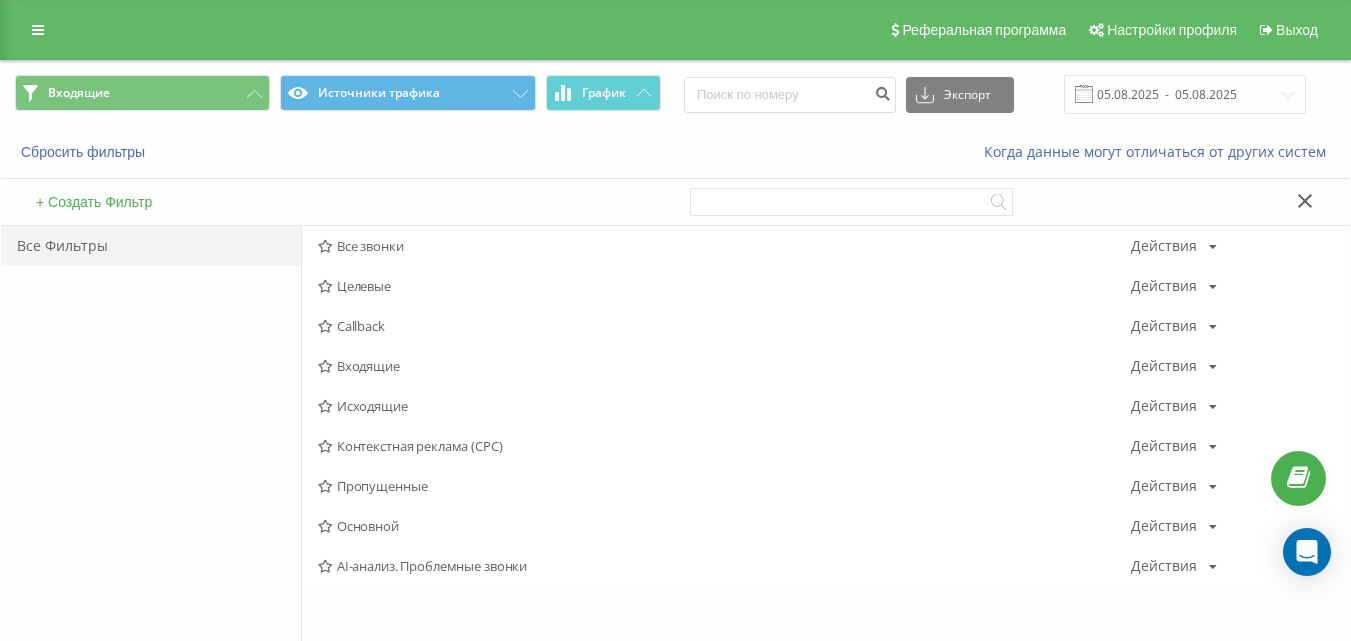 click on "Исходящие" at bounding box center (724, 406) 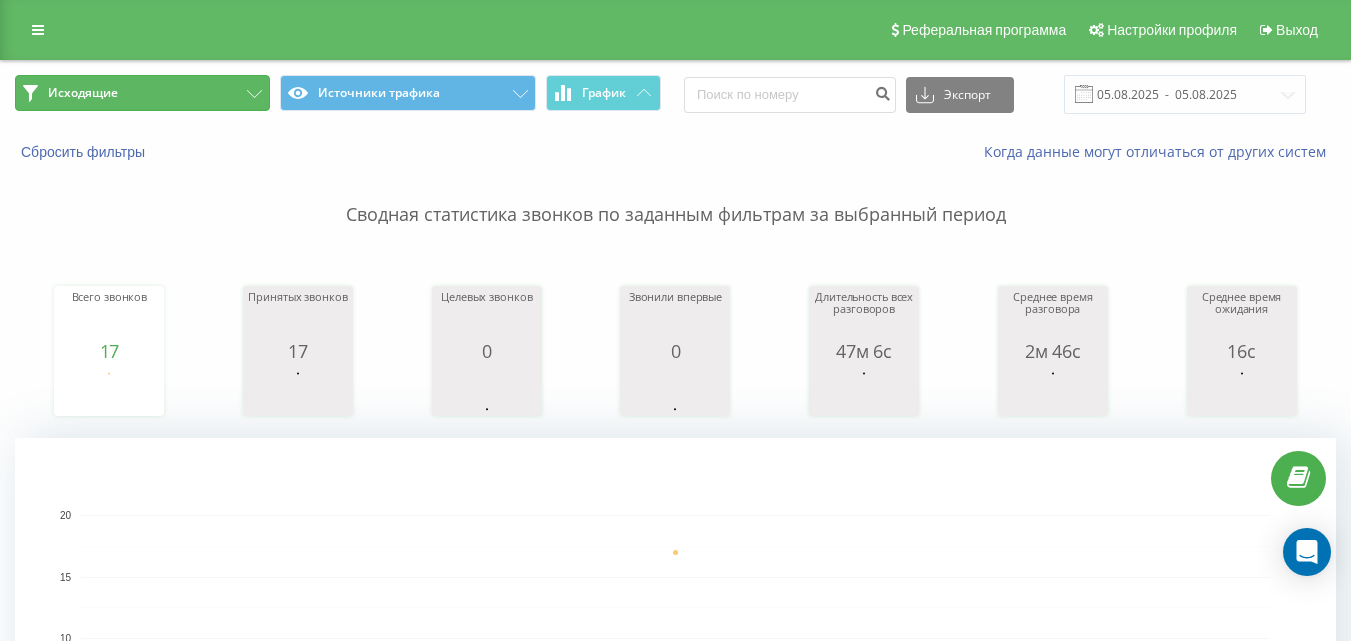 click on "Исходящие" at bounding box center [142, 93] 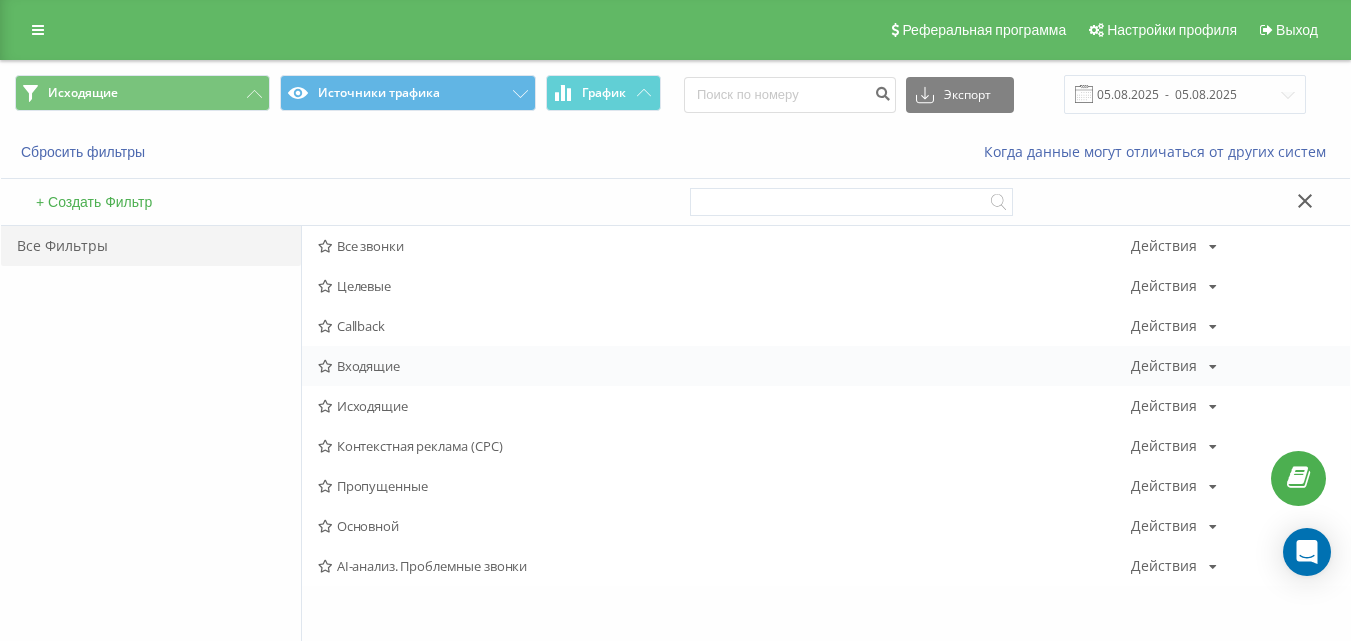 click on "Входящие" at bounding box center (724, 366) 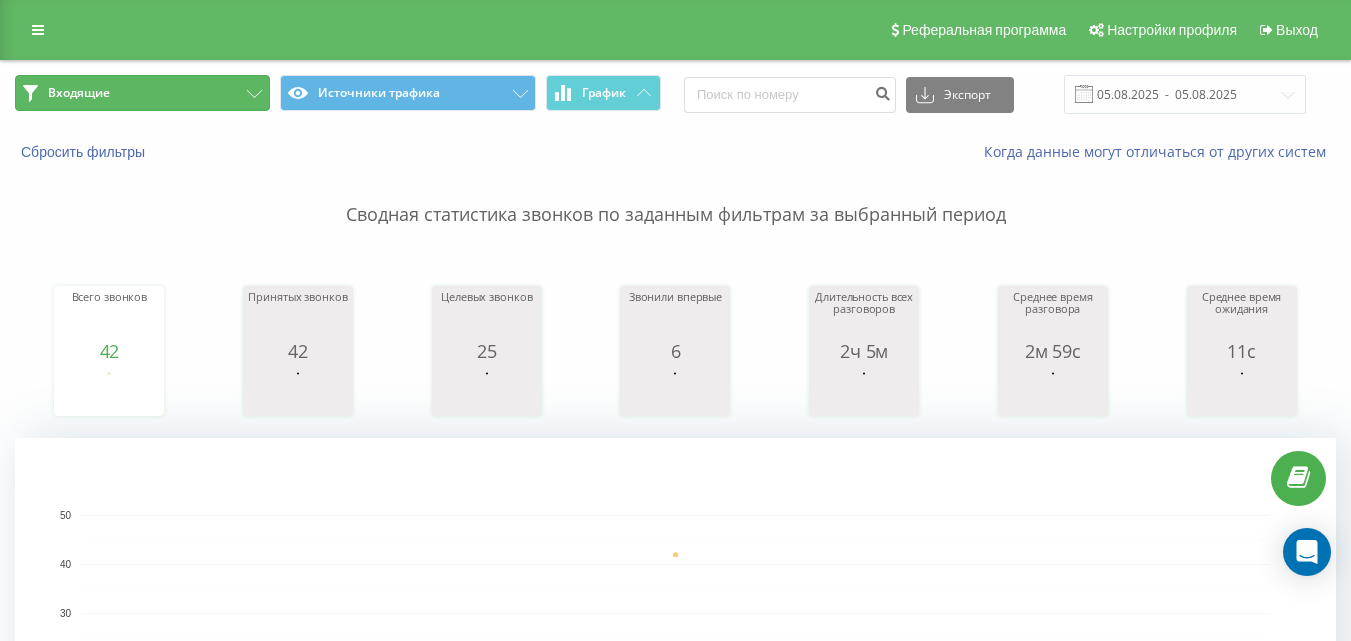 click on "Входящие" at bounding box center (142, 93) 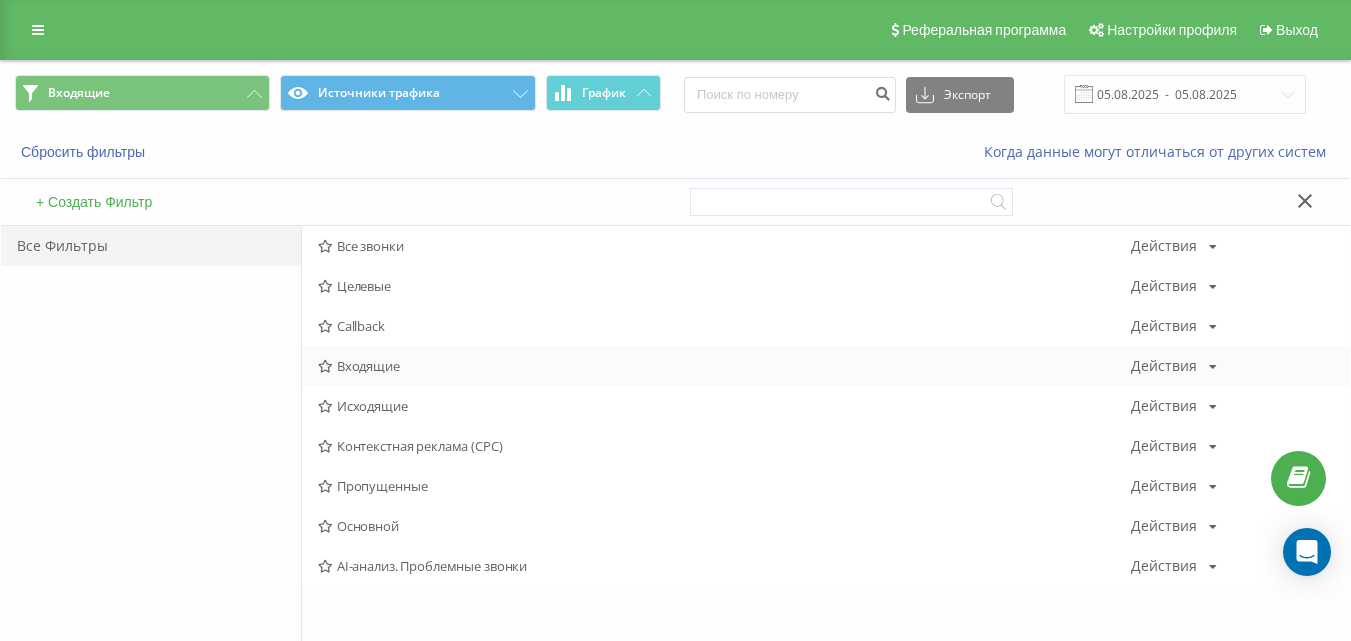 click on "Входящие Действия Редактировать Копировать Удалить По умолчанию Поделиться" at bounding box center (826, 366) 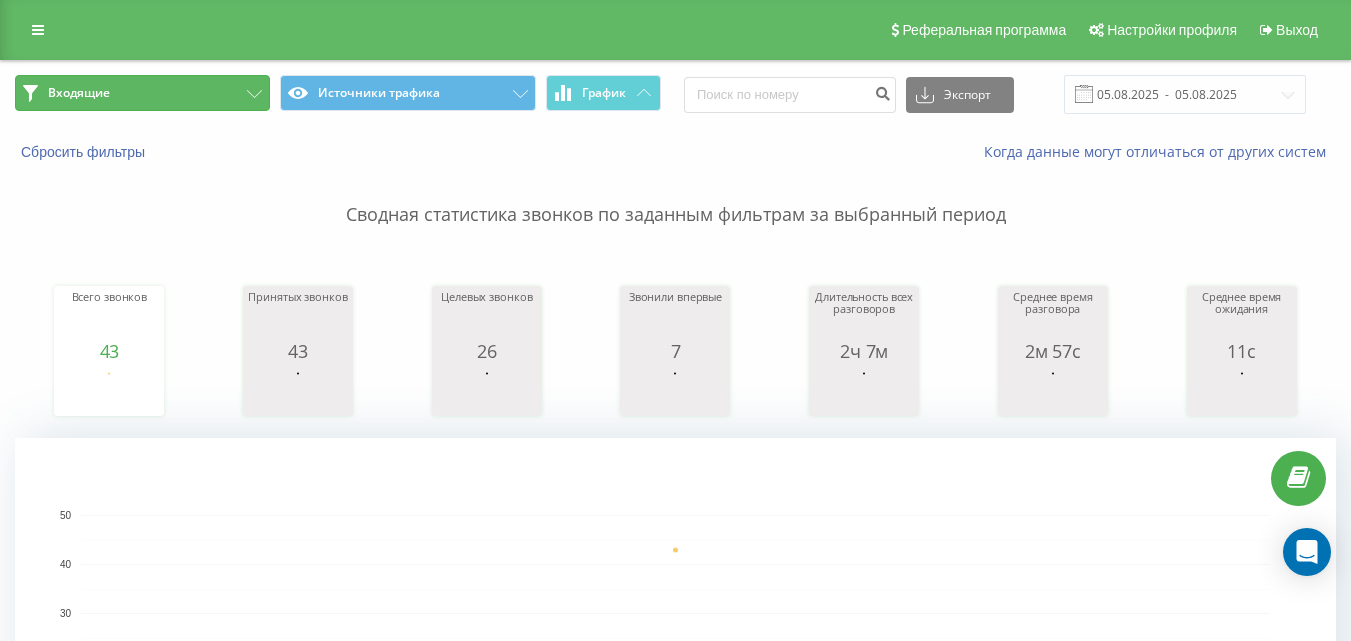 click on "Входящие" at bounding box center (142, 93) 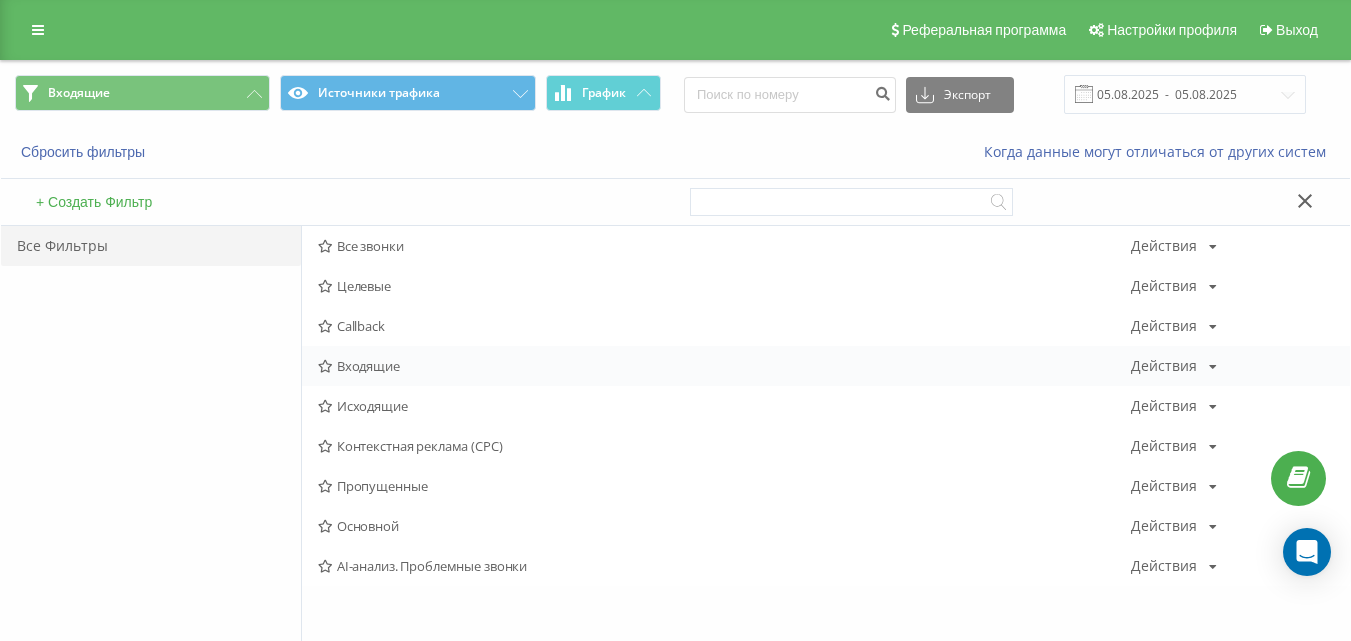 click on "Входящие" at bounding box center [724, 366] 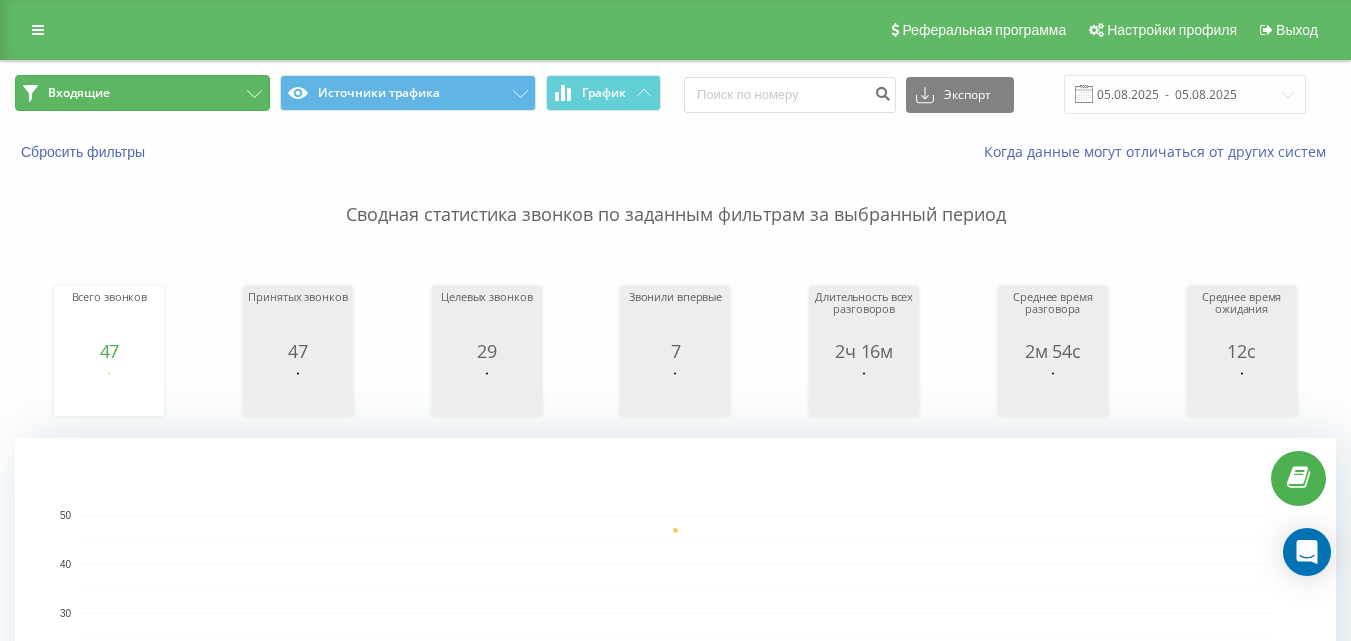 click on "Входящие" at bounding box center (142, 93) 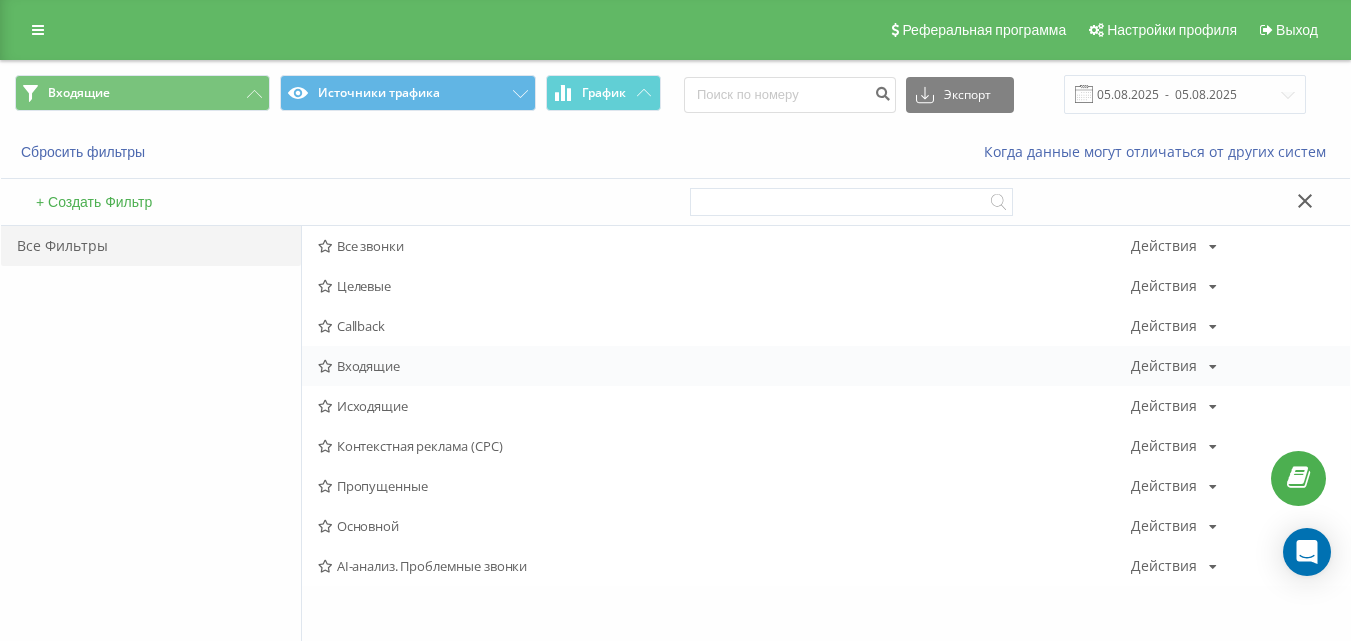 click on "Входящие" at bounding box center [724, 366] 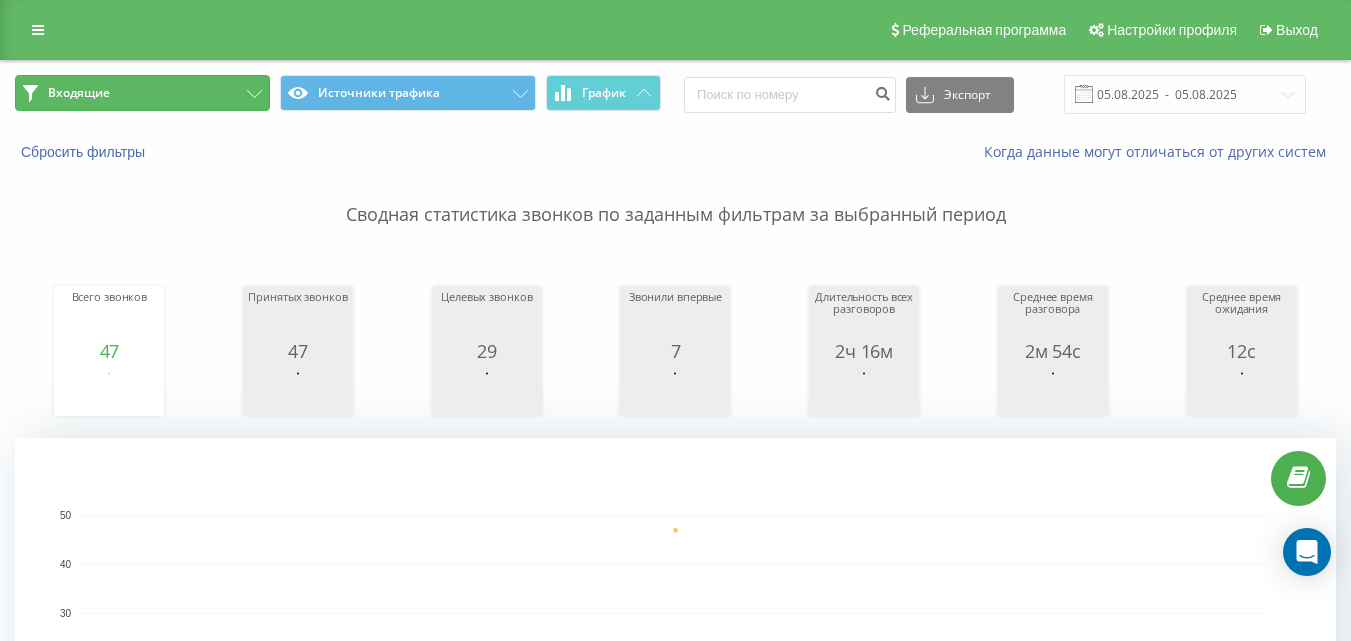 click on "Входящие" at bounding box center [142, 93] 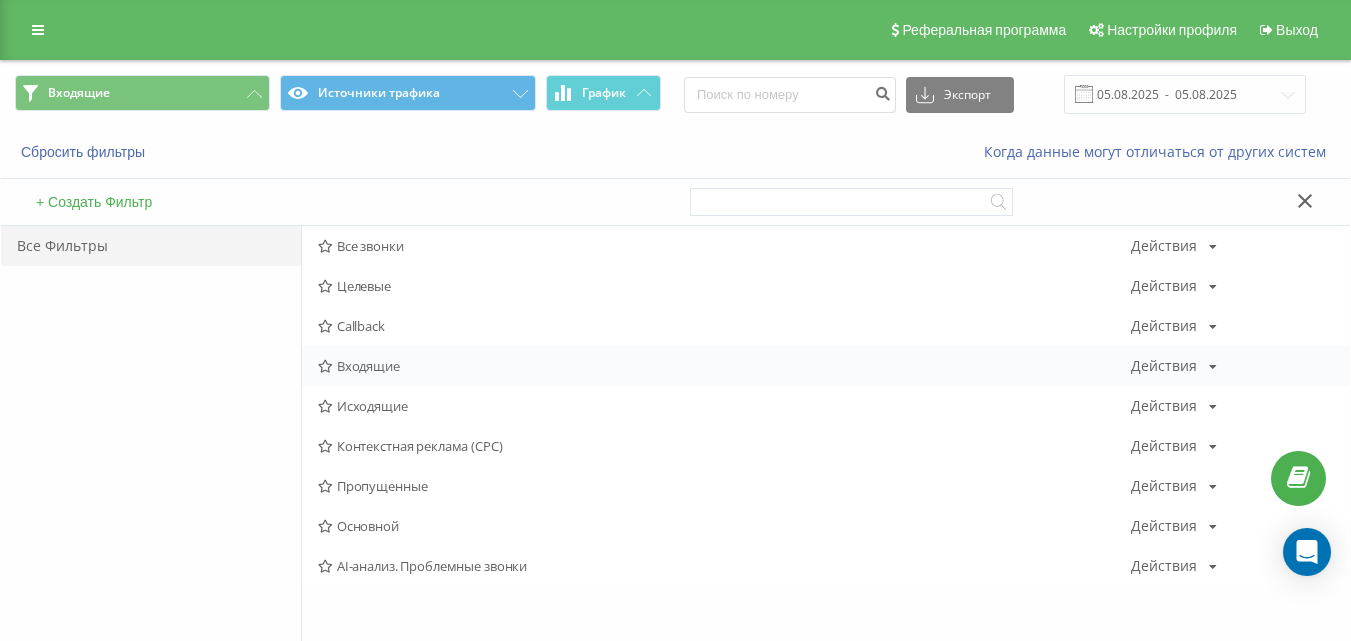 click on "Входящие Действия Редактировать Копировать Удалить По умолчанию Поделиться" at bounding box center [826, 366] 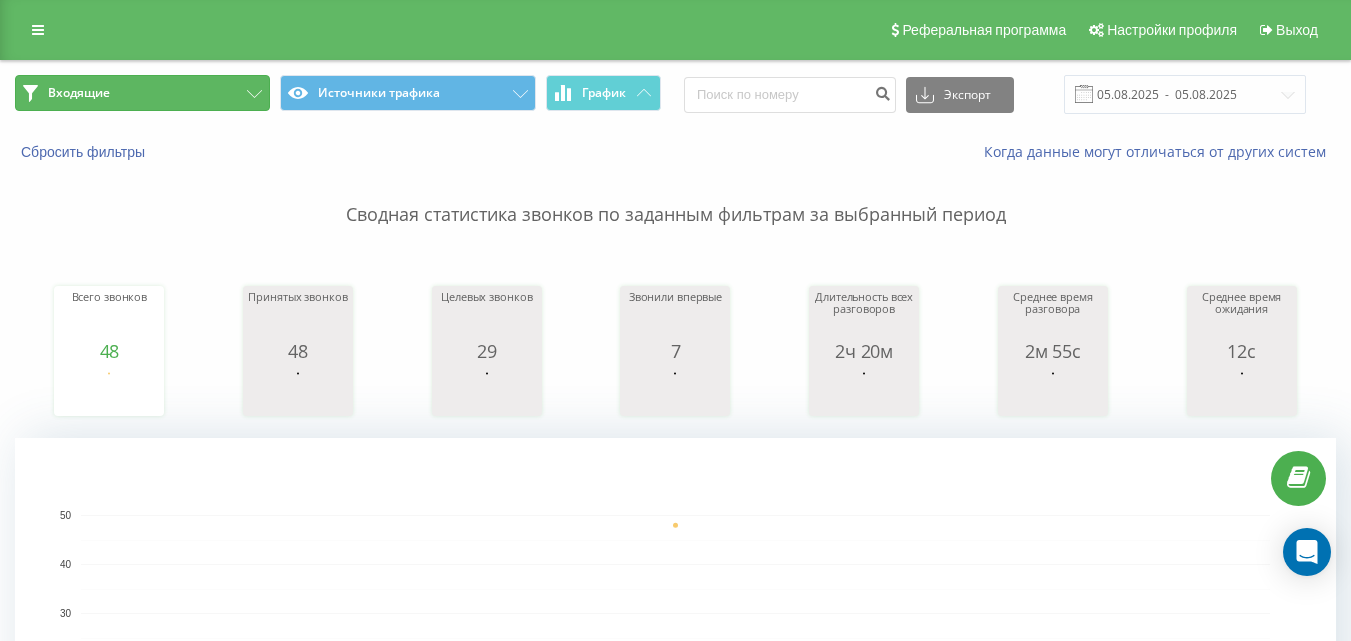 click on "Входящие" at bounding box center (142, 93) 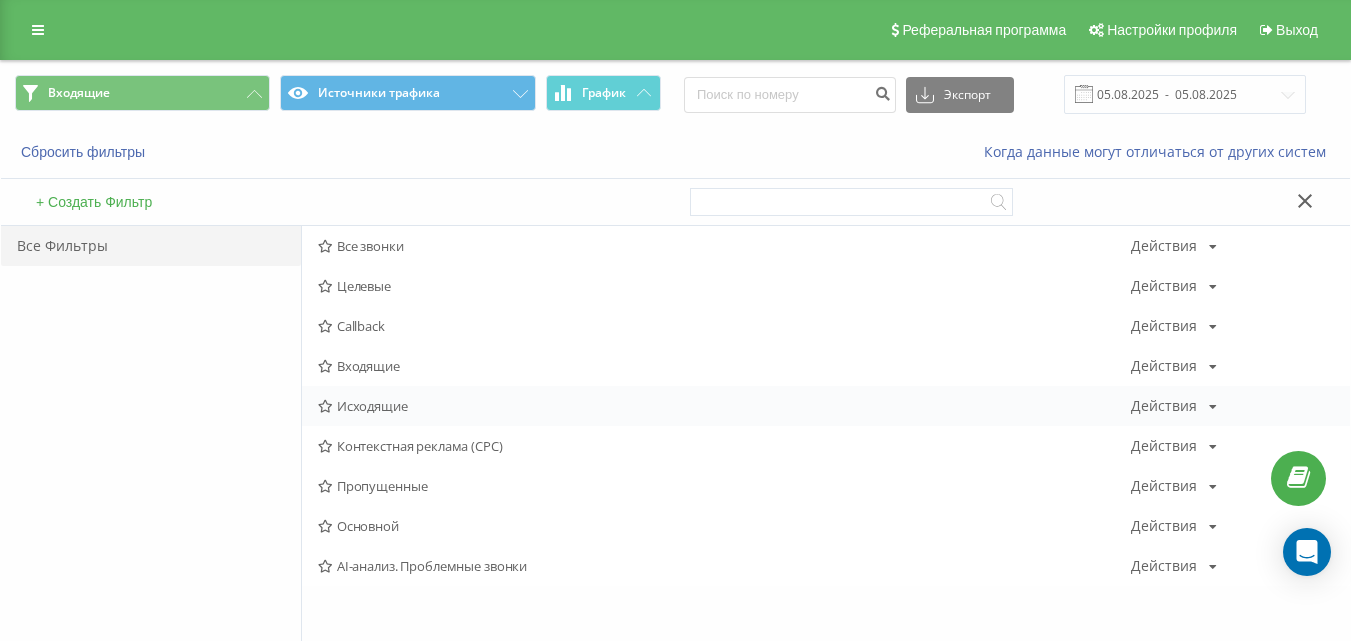click on "Исходящие" at bounding box center (724, 406) 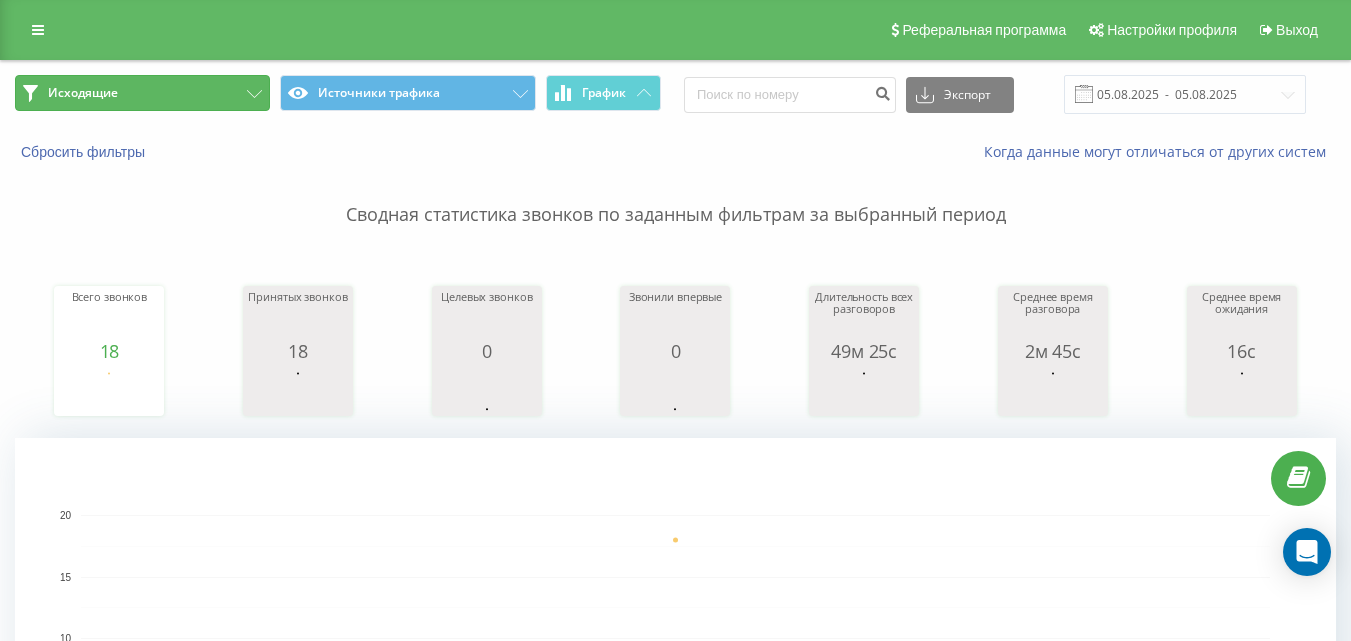 click on "Исходящие" at bounding box center (142, 93) 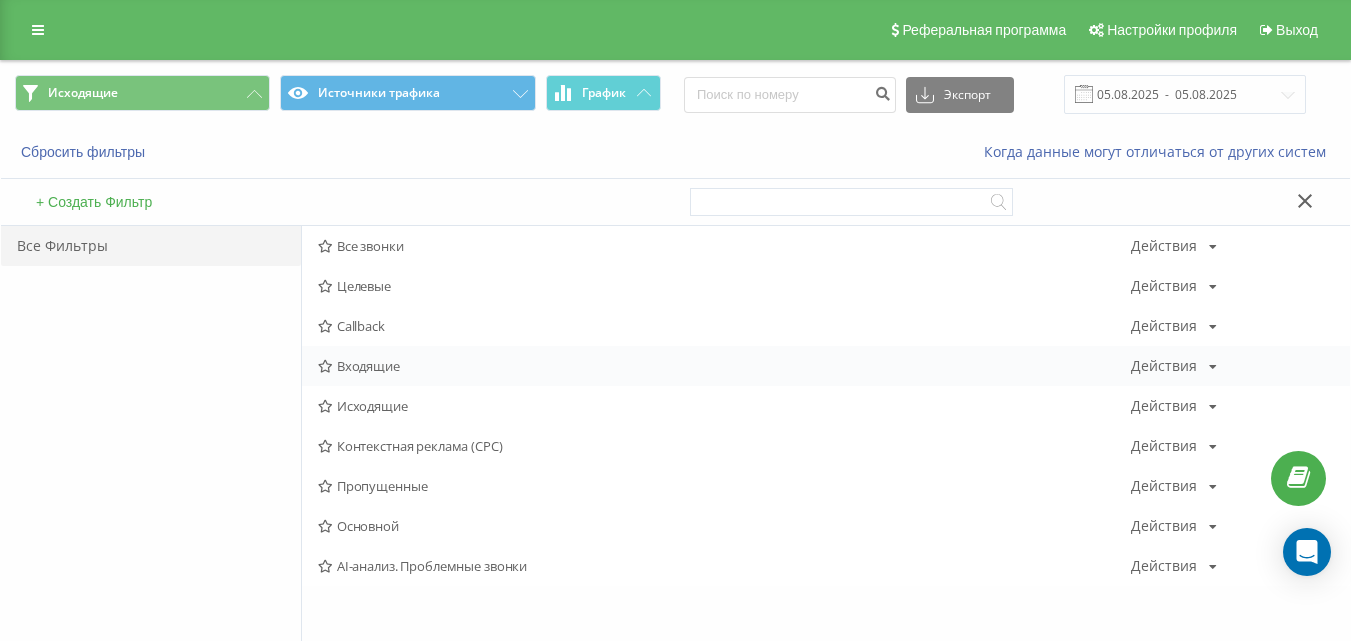 click on "Входящие" at bounding box center (724, 366) 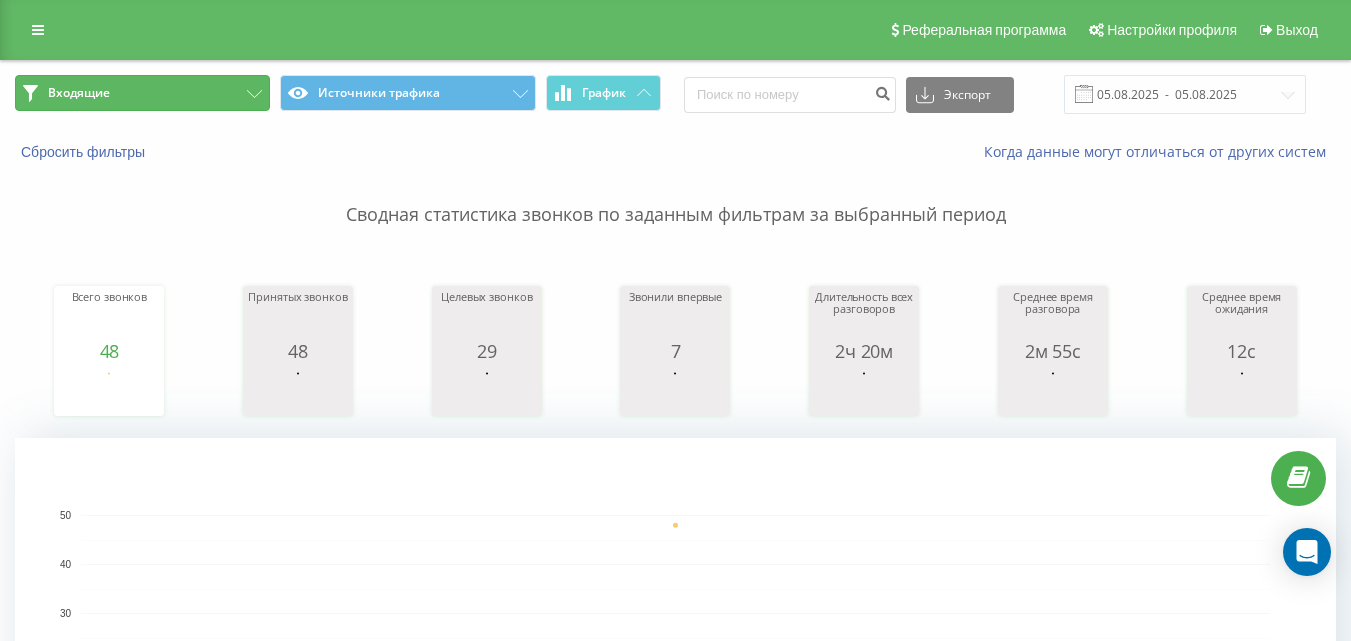click on "Входящие" at bounding box center (142, 93) 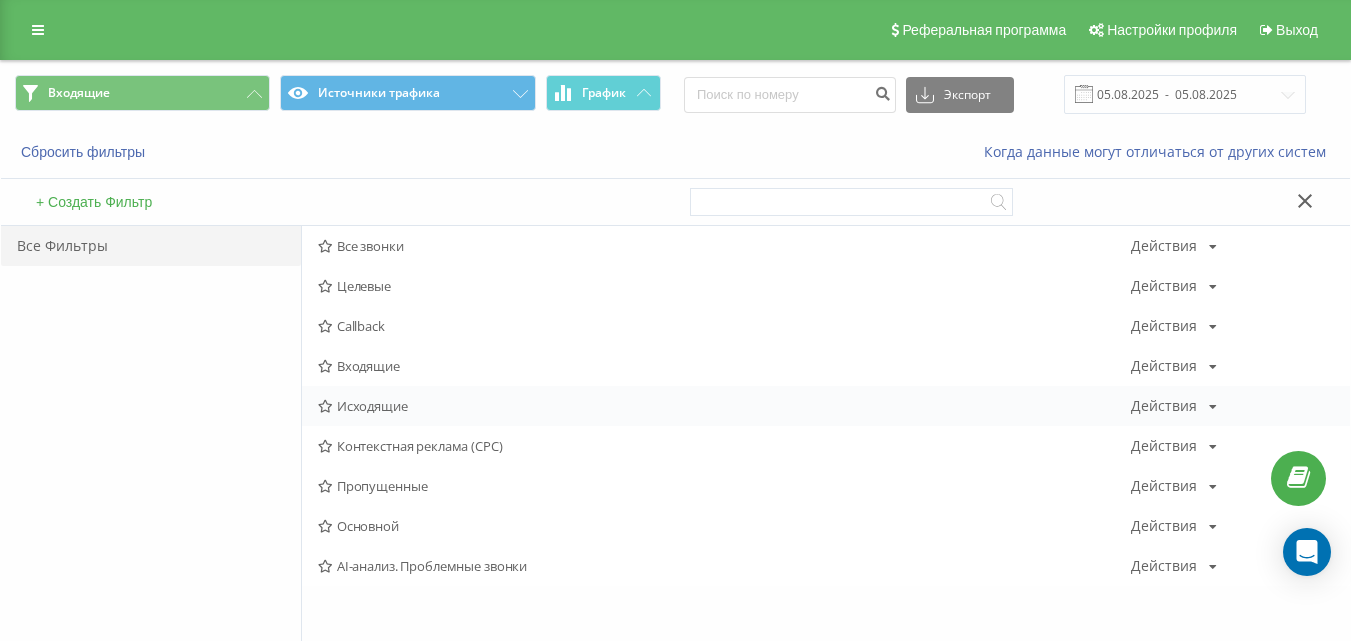 click on "Исходящие" at bounding box center (724, 406) 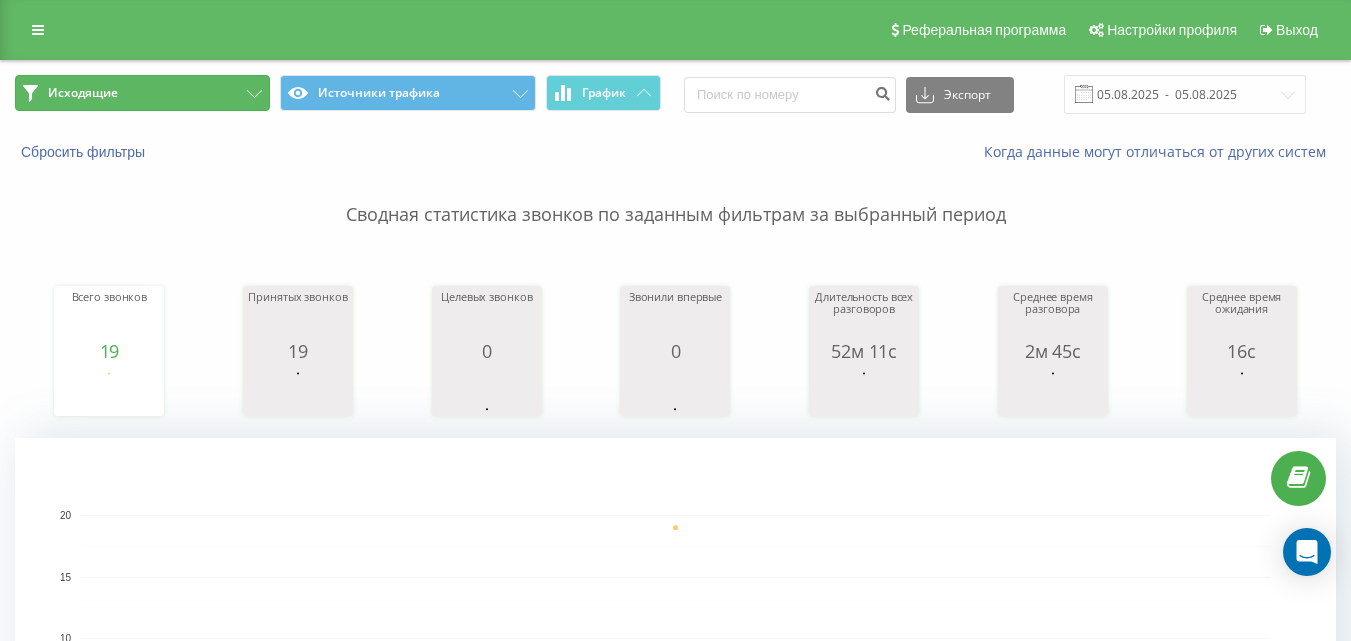 click on "Исходящие" at bounding box center [142, 93] 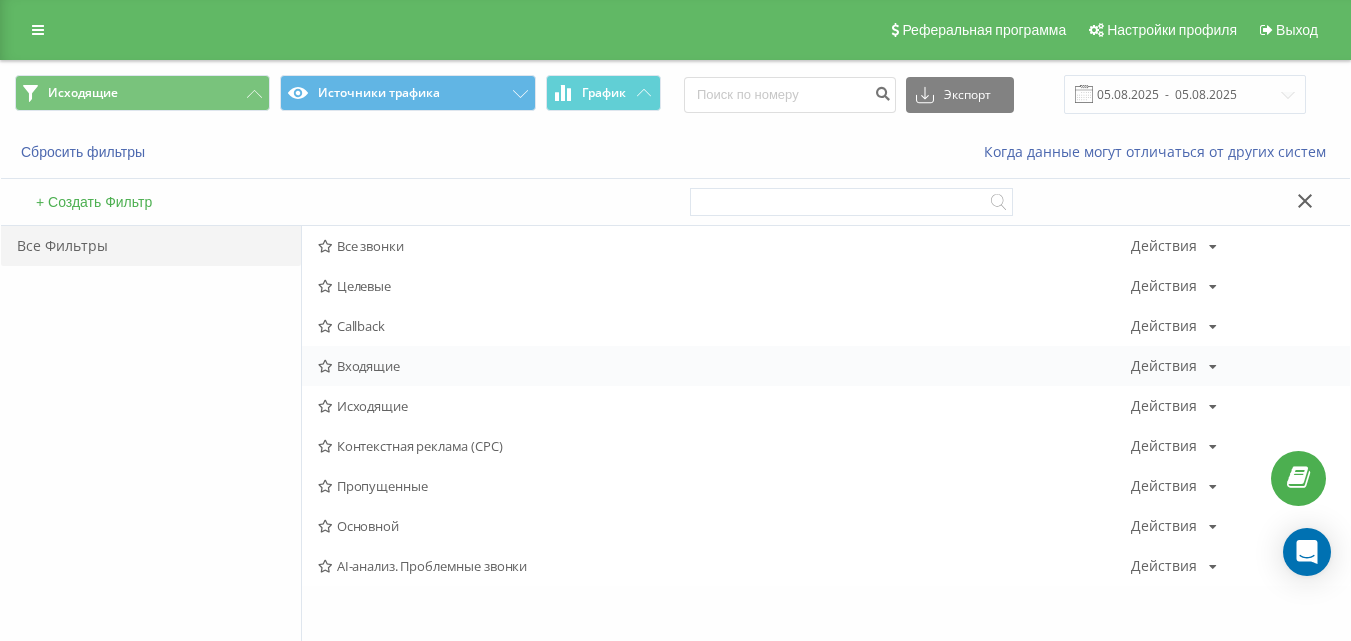 click on "Входящие" at bounding box center [724, 366] 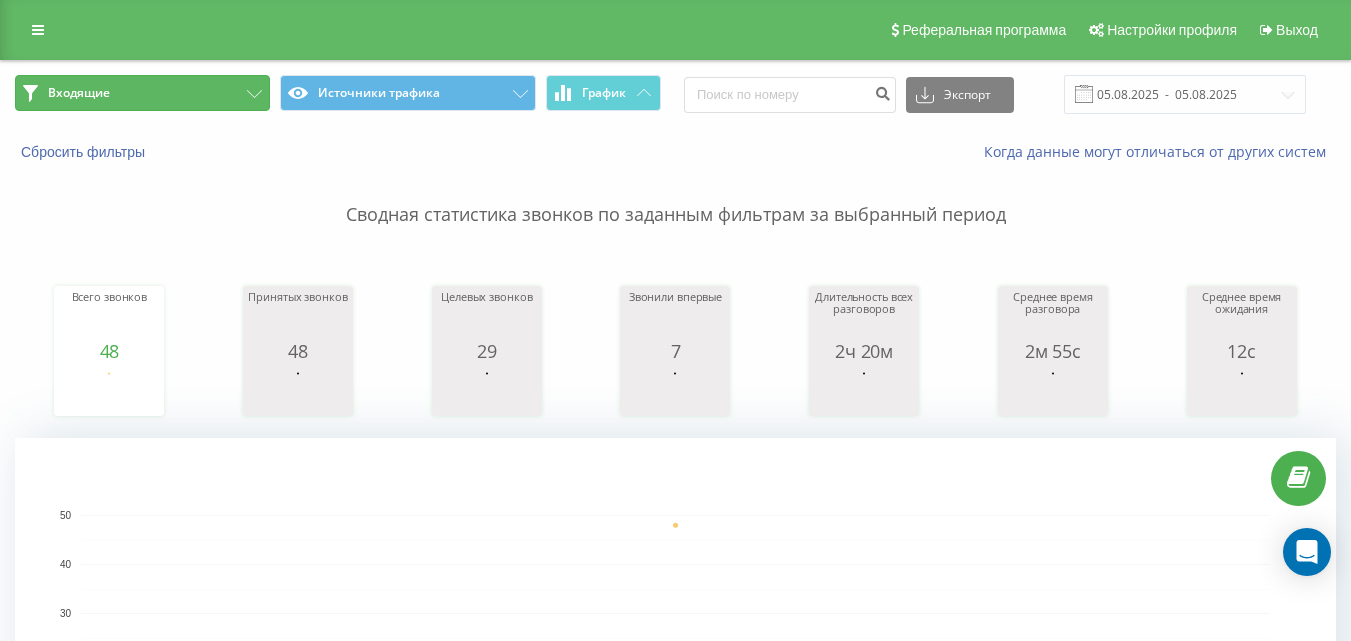 click on "Входящие" at bounding box center (142, 93) 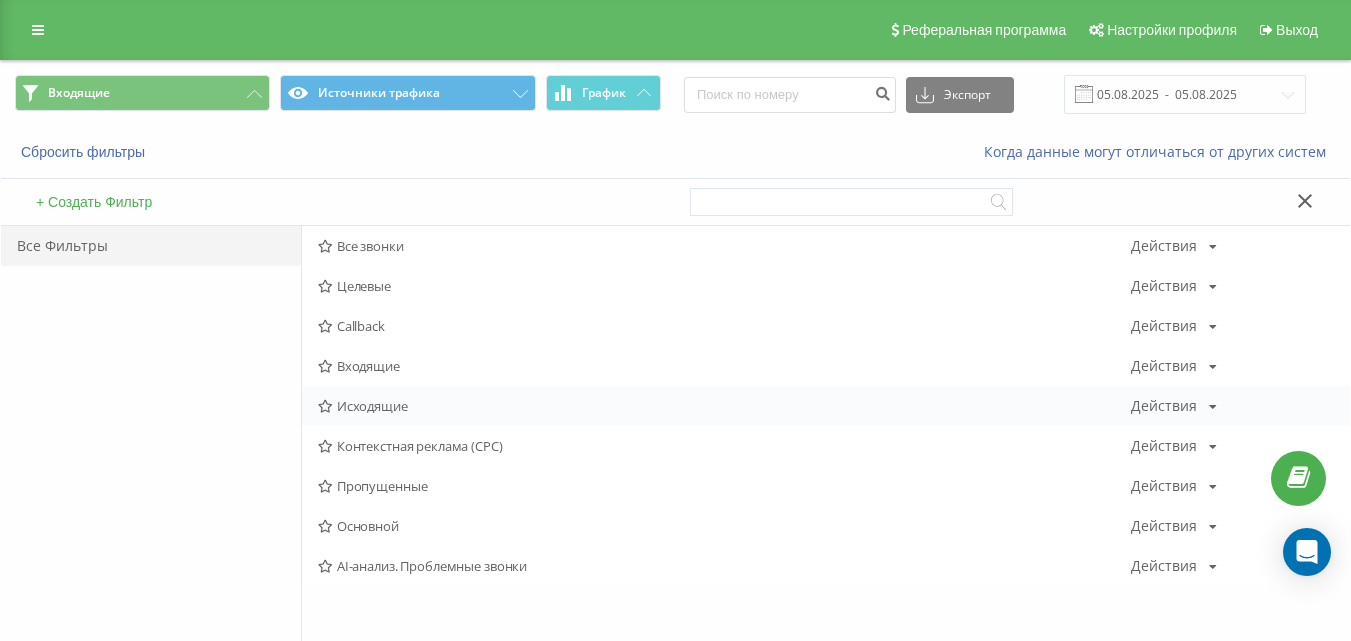 click on "Исходящие" at bounding box center [724, 406] 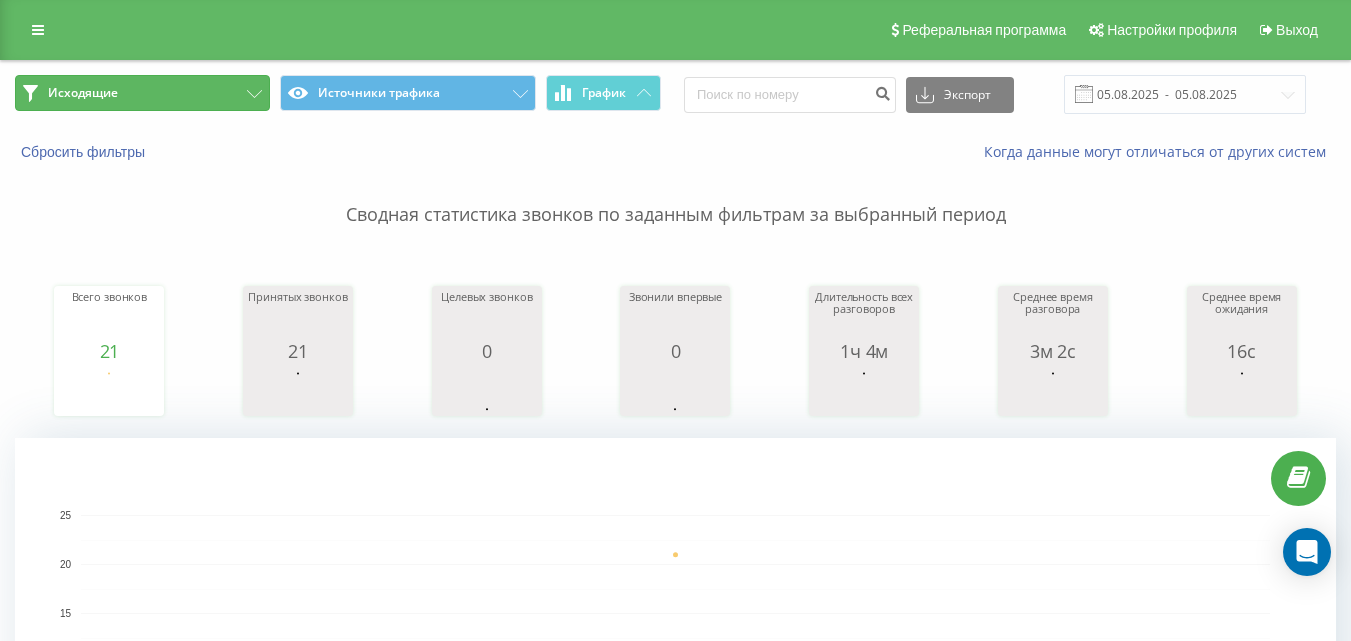 click on "Исходящие" at bounding box center [142, 93] 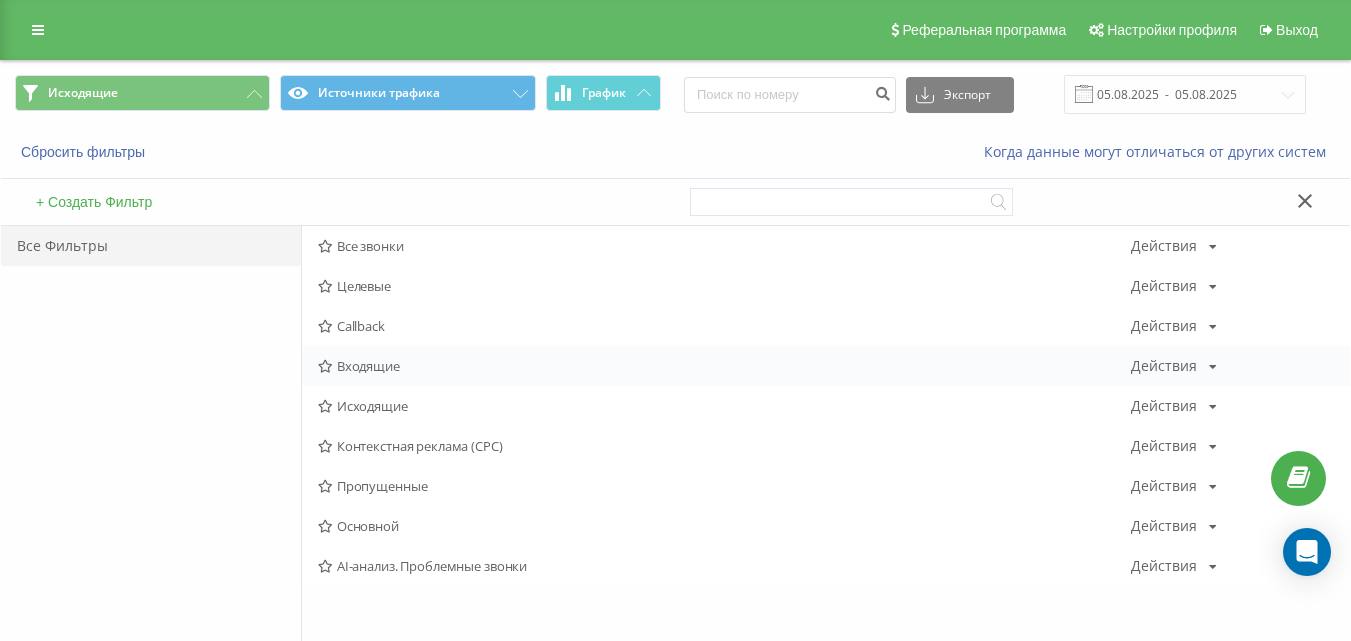 click on "Входящие" at bounding box center [724, 366] 